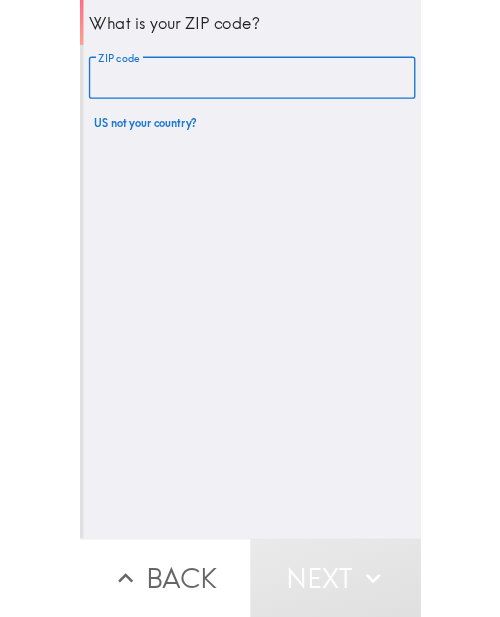scroll, scrollTop: 0, scrollLeft: 0, axis: both 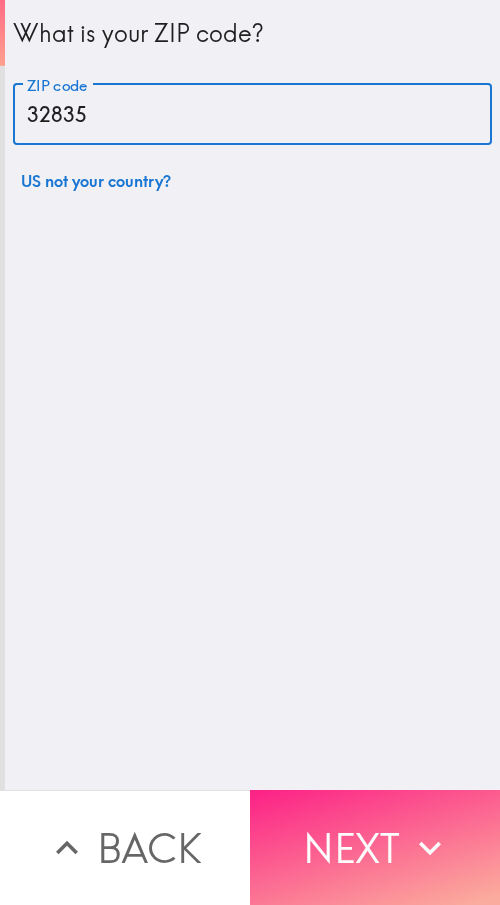 type on "32835" 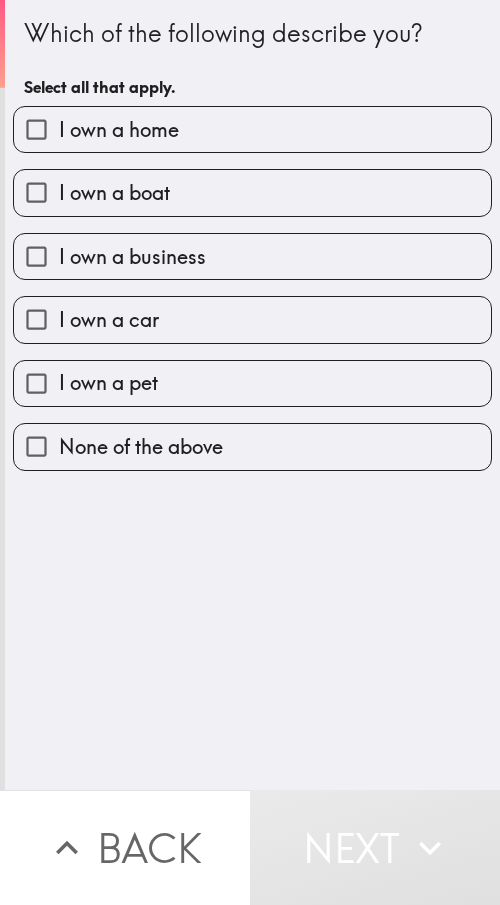 click on "Which of the following describe you? Select all that apply. I own a home I own a boat I own a business I own a car I own a pet None of the above" at bounding box center (252, 395) 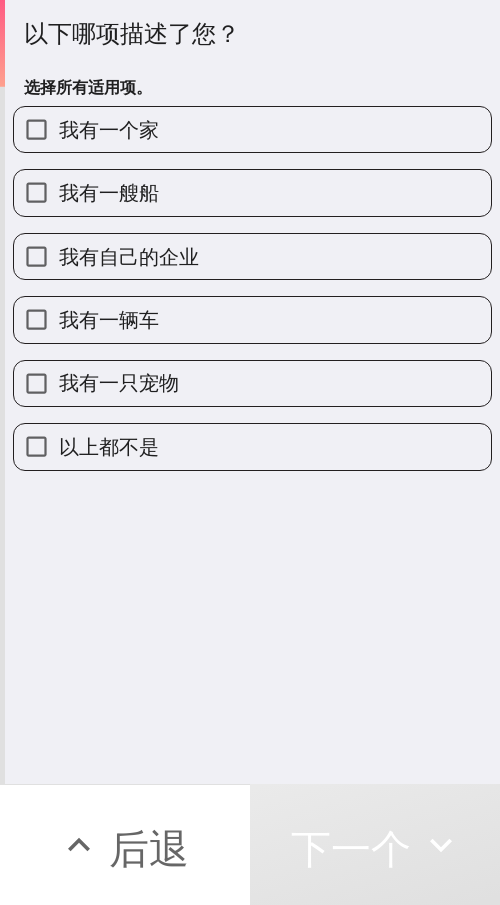 click on "以下哪项描述了您？ 选择所有适用项。 我有一个家 我有一艘船 我有自己的企业 我有一辆车 我有一只宠物 以上都不是" at bounding box center [252, 392] 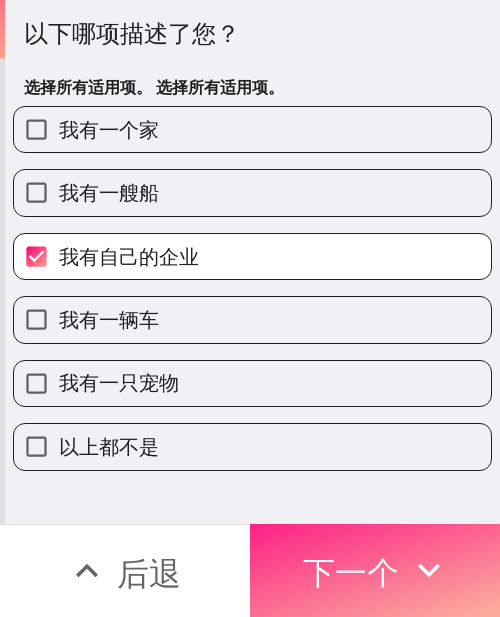 click on "下一个" at bounding box center (351, 573) 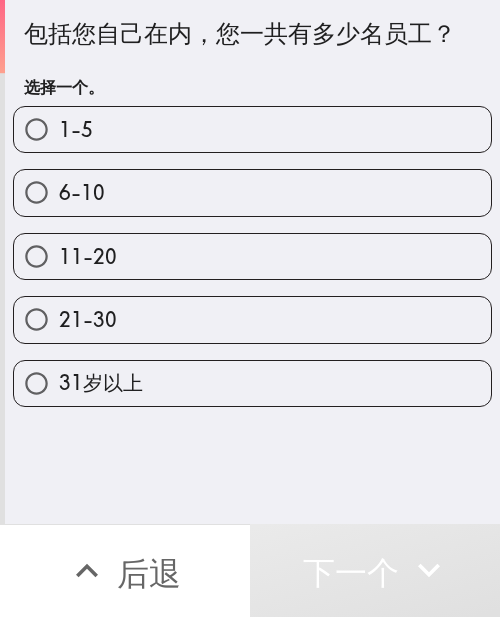 scroll, scrollTop: 0, scrollLeft: 0, axis: both 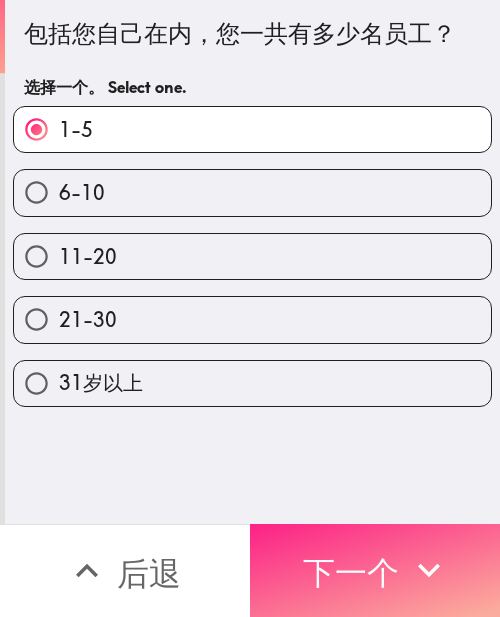 click on "下一个" at bounding box center [351, 573] 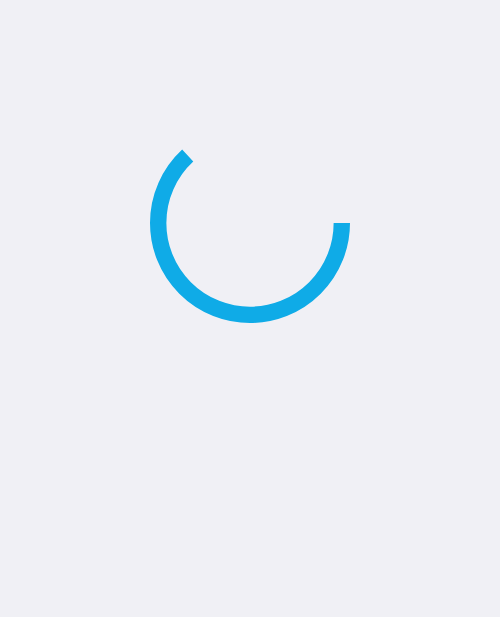 scroll, scrollTop: 0, scrollLeft: 0, axis: both 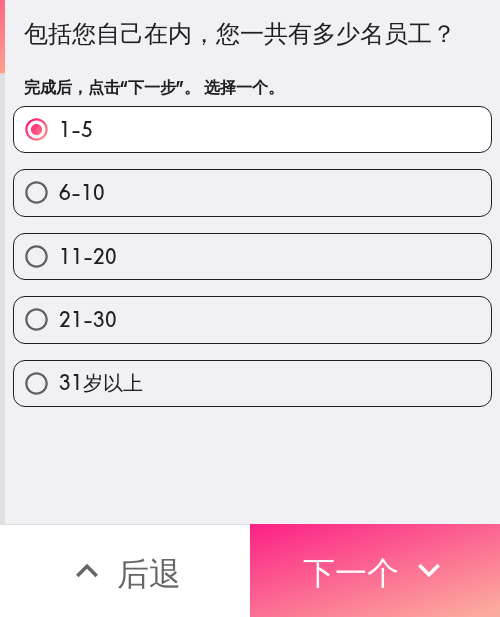click on "下一个" at bounding box center [351, 573] 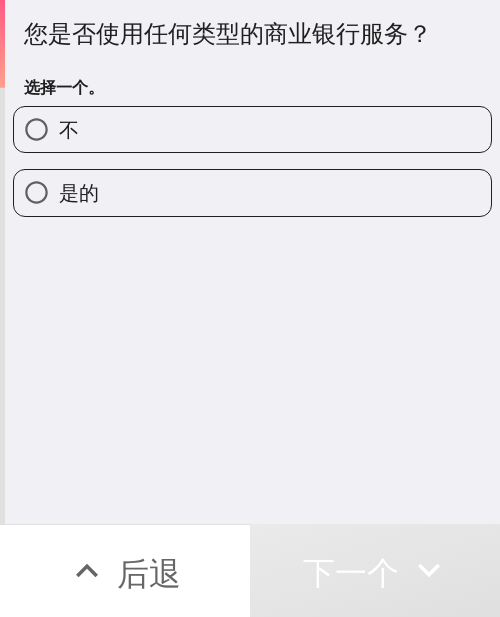 click on "是的" at bounding box center (252, 192) 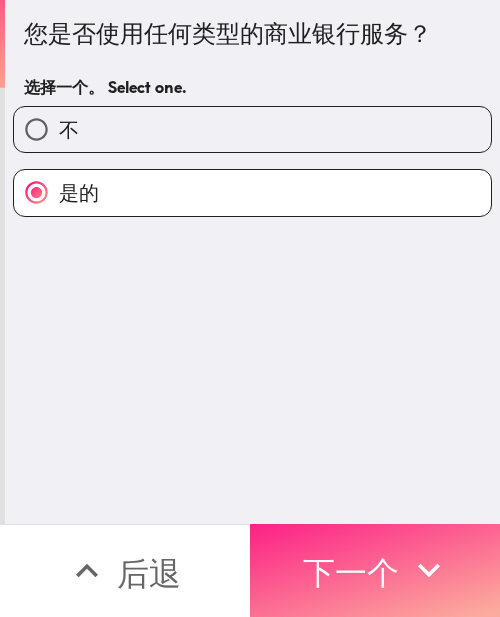 click on "下一个" at bounding box center (351, 570) 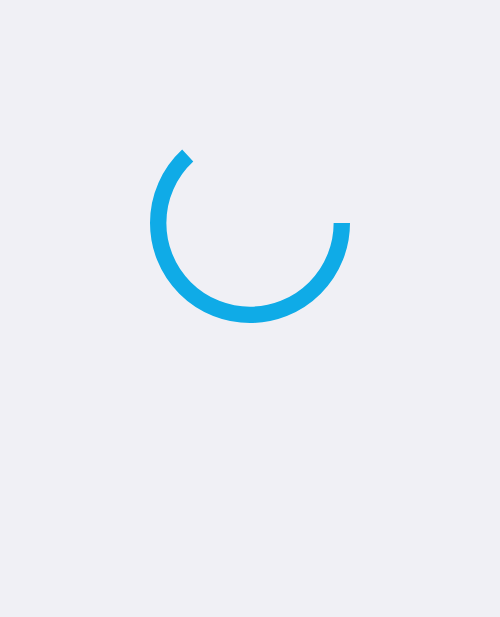 scroll, scrollTop: 0, scrollLeft: 0, axis: both 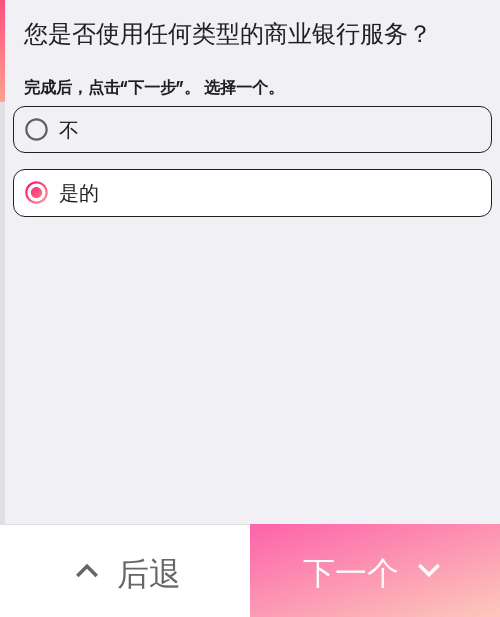 click on "下一个" at bounding box center (375, 570) 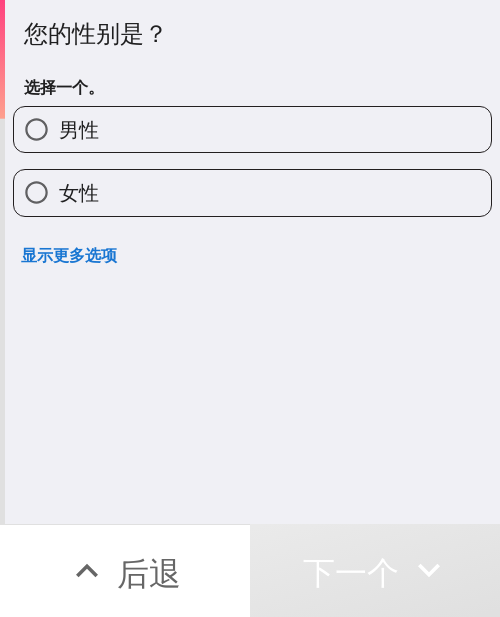 click on "男性" at bounding box center (252, 129) 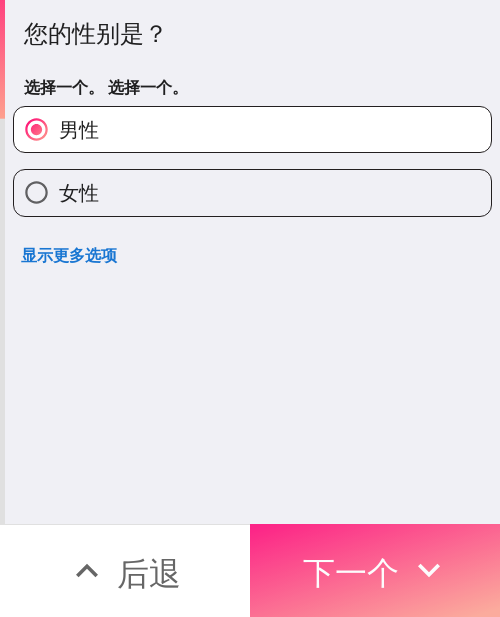 drag, startPoint x: 322, startPoint y: 542, endPoint x: 334, endPoint y: 542, distance: 12 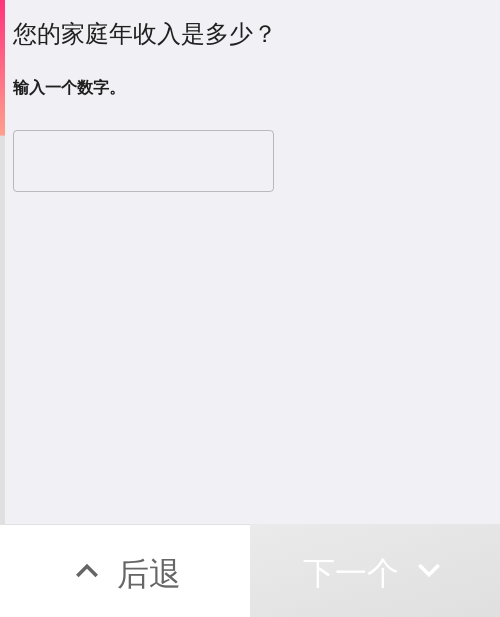 click at bounding box center (143, 161) 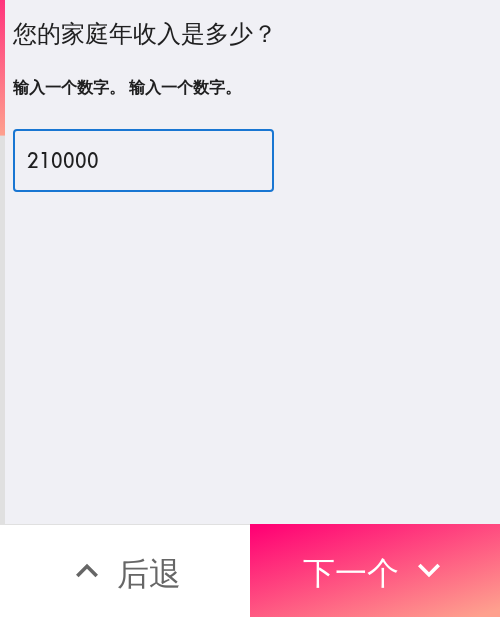 type on "210000" 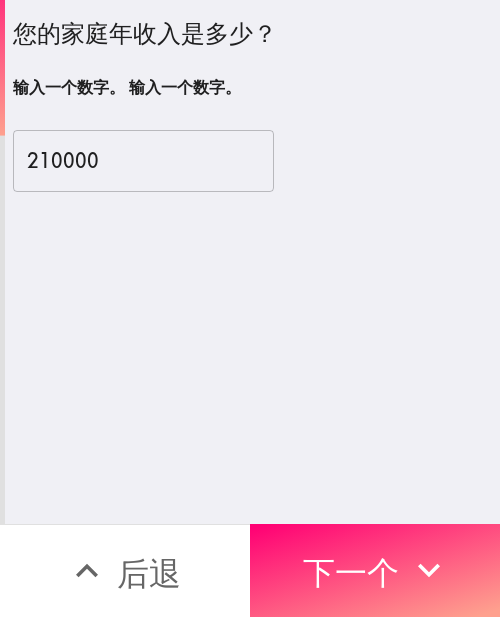 drag, startPoint x: 317, startPoint y: 363, endPoint x: 328, endPoint y: 420, distance: 58.0517 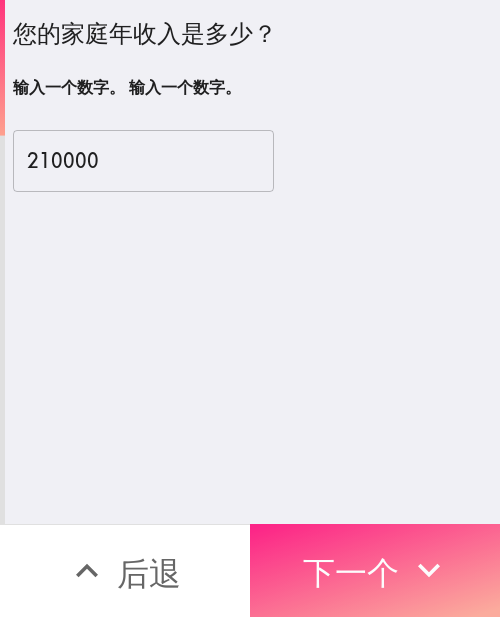click on "下一个" at bounding box center [351, 573] 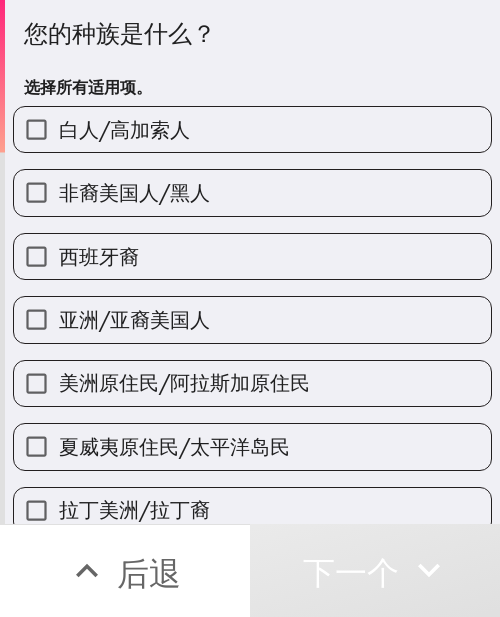 click on "非裔美国人/黑人" at bounding box center [252, 192] 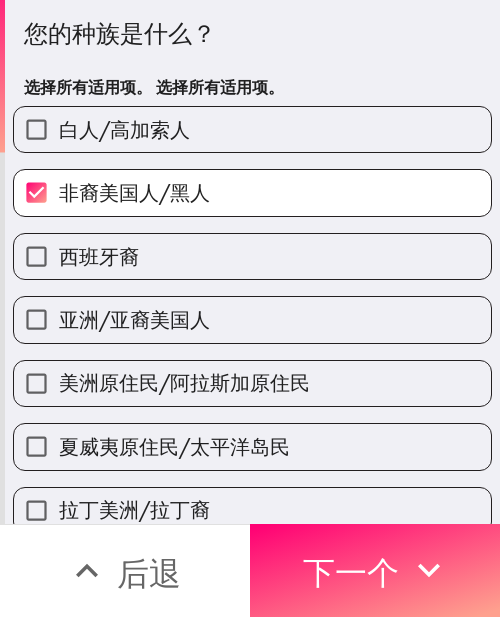 click on "白人/高加索人" at bounding box center [124, 129] 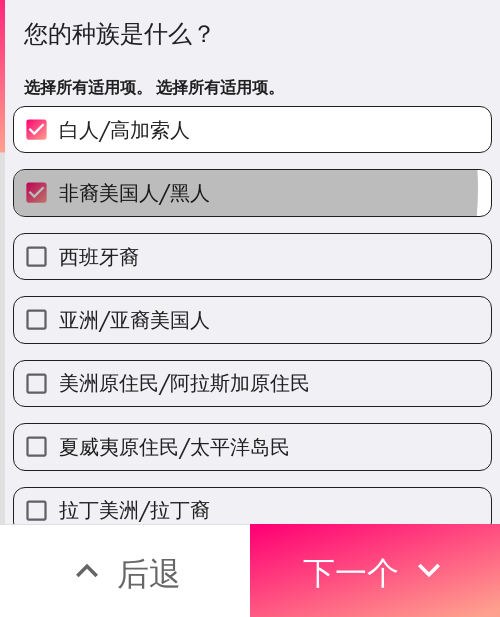 click on "非裔美国人/黑人" at bounding box center [134, 192] 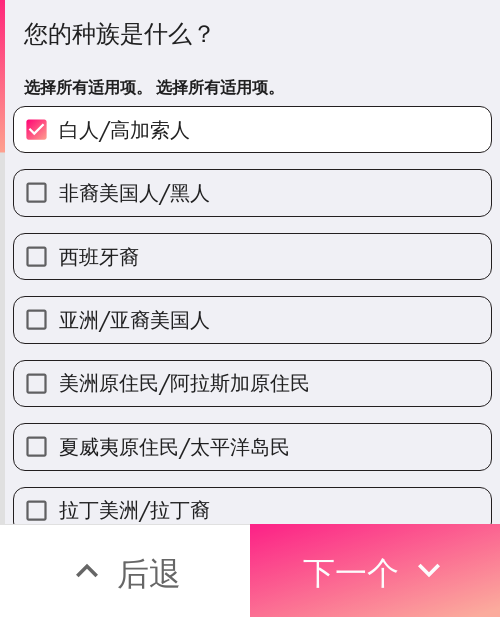 drag, startPoint x: 326, startPoint y: 526, endPoint x: 344, endPoint y: 529, distance: 18.248287 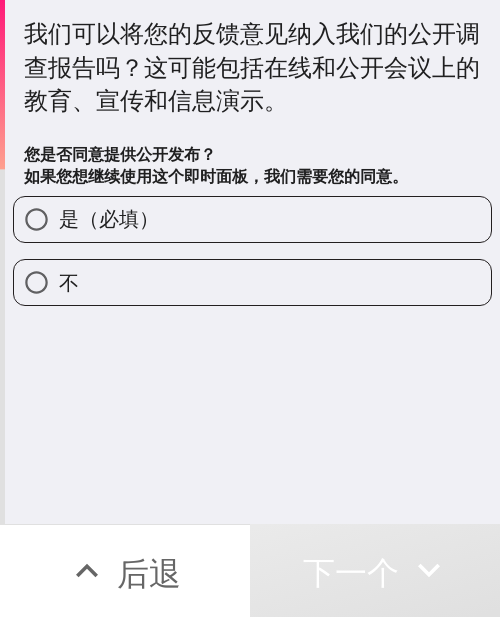 click on "是（必填）" at bounding box center [109, 218] 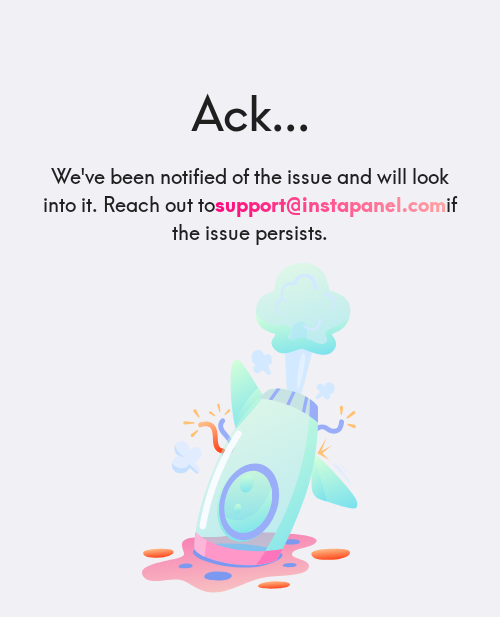 scroll, scrollTop: 14, scrollLeft: 0, axis: vertical 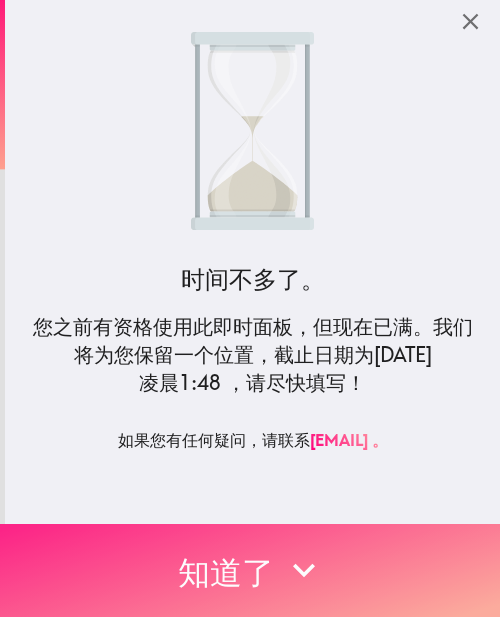 click on "知道了" at bounding box center (226, 573) 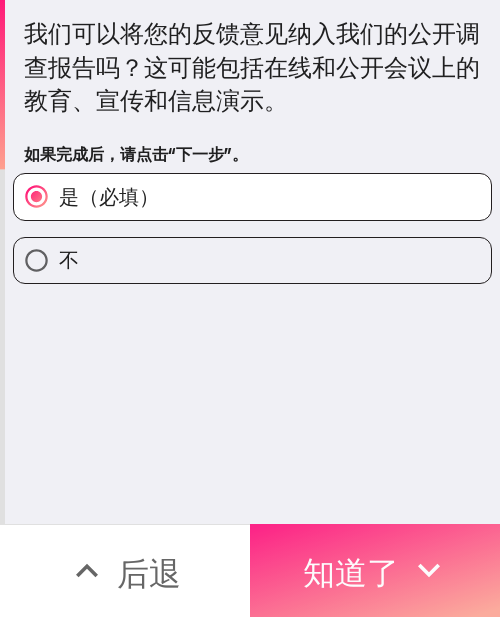 click on "知道了" at bounding box center [351, 573] 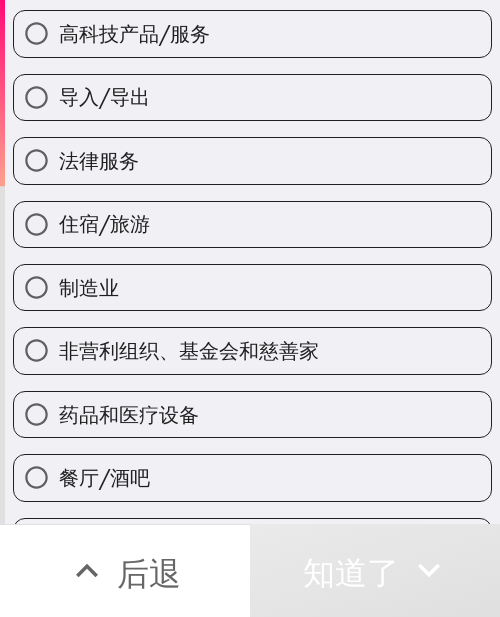 scroll, scrollTop: 849, scrollLeft: 0, axis: vertical 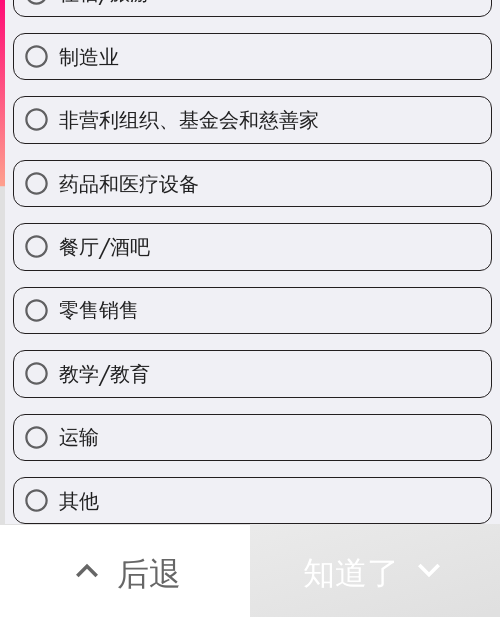 click on "零售销售" at bounding box center (99, 309) 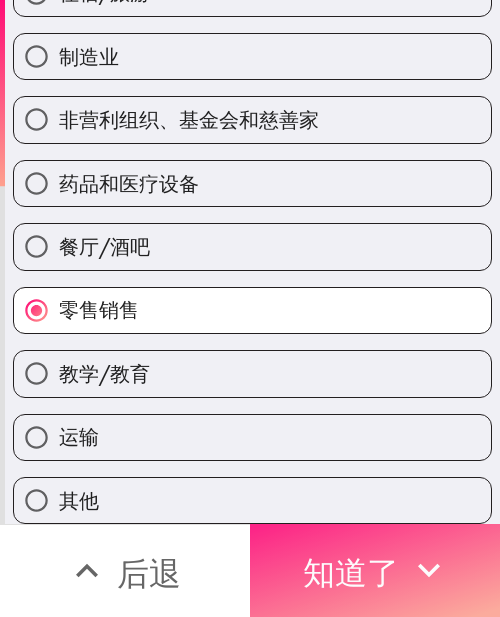 click on "知道了" at bounding box center (375, 570) 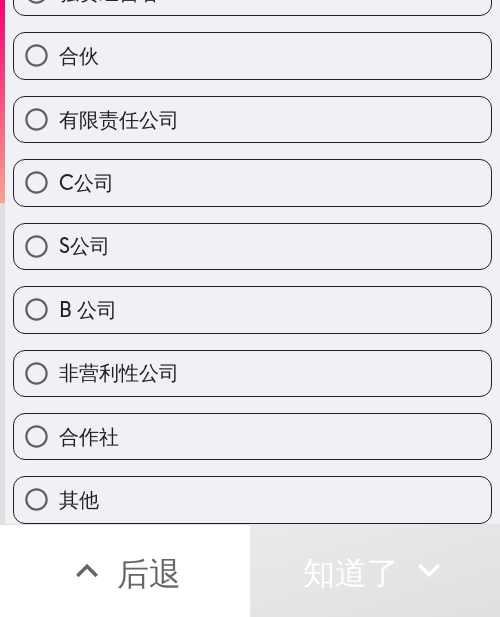 scroll, scrollTop: 0, scrollLeft: 0, axis: both 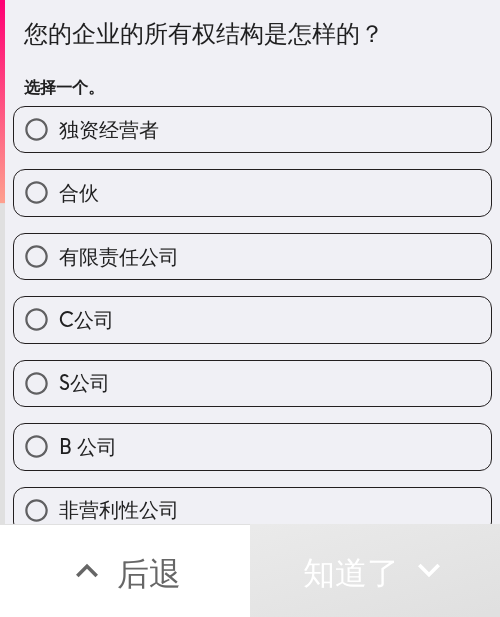 click on "合伙" at bounding box center (252, 192) 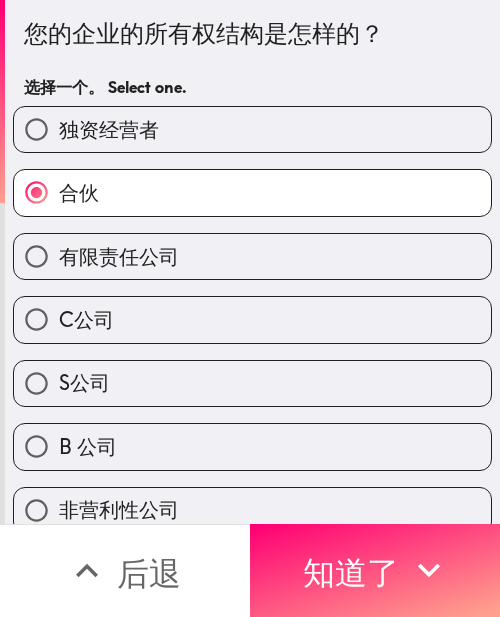 click on "独资经营者" at bounding box center (252, 129) 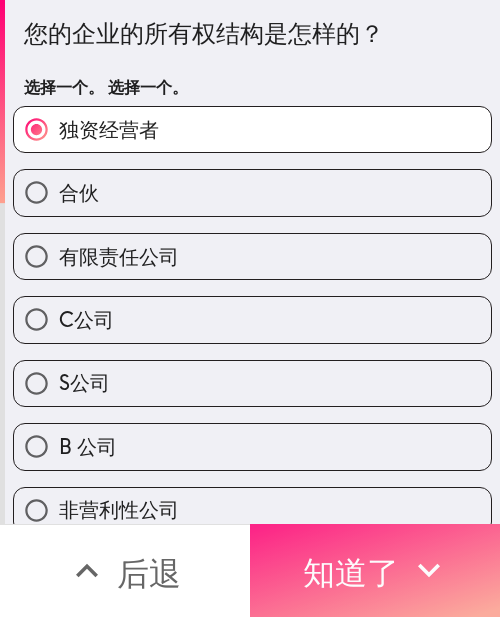 drag, startPoint x: 348, startPoint y: 524, endPoint x: 387, endPoint y: 526, distance: 39.051247 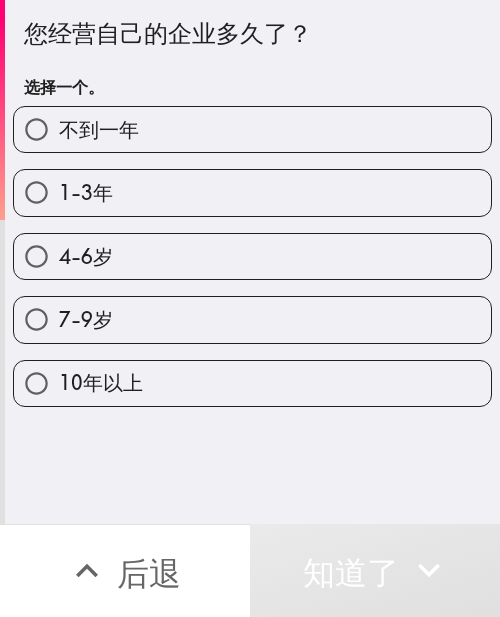 drag, startPoint x: 83, startPoint y: 193, endPoint x: 107, endPoint y: 197, distance: 24.33105 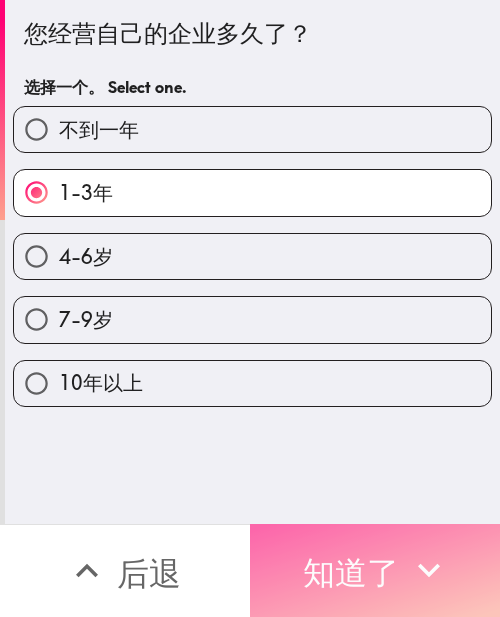 click on "知道了" at bounding box center (375, 570) 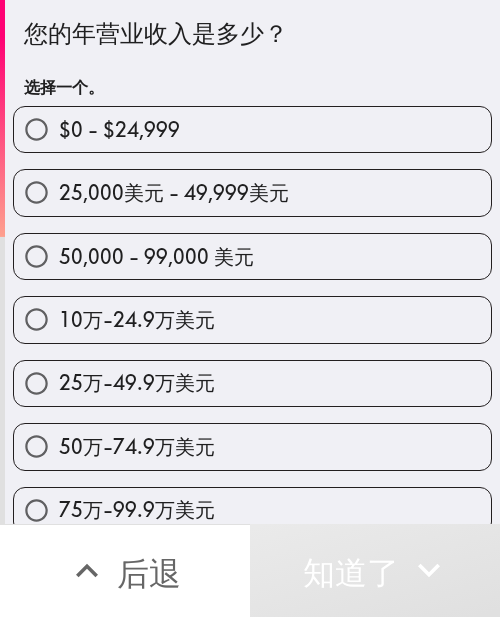 click on "25万-49.9万美元" at bounding box center [137, 382] 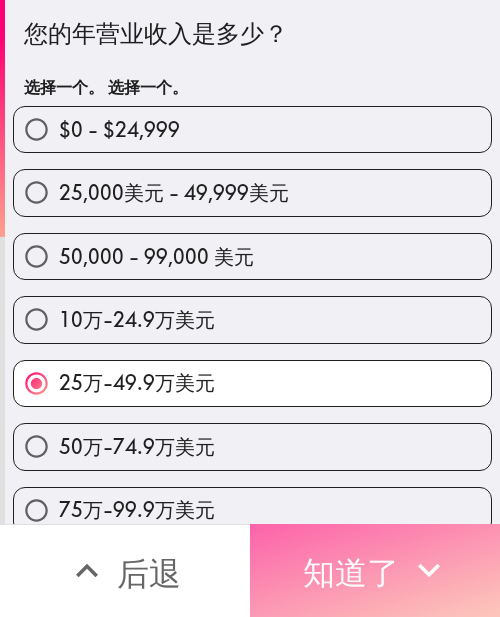 click on "知道了" at bounding box center [351, 570] 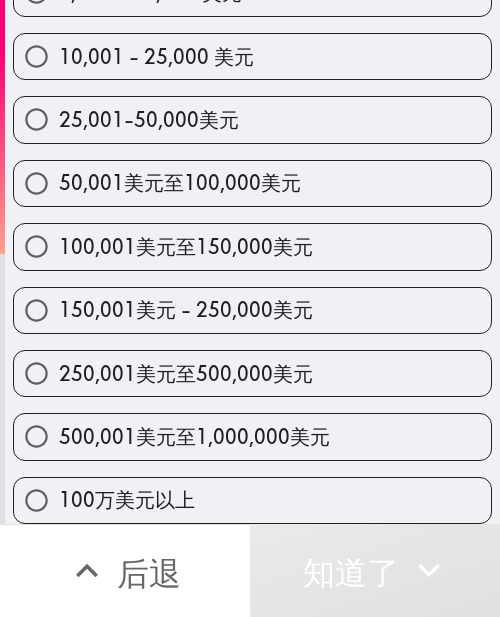 scroll, scrollTop: 215, scrollLeft: 0, axis: vertical 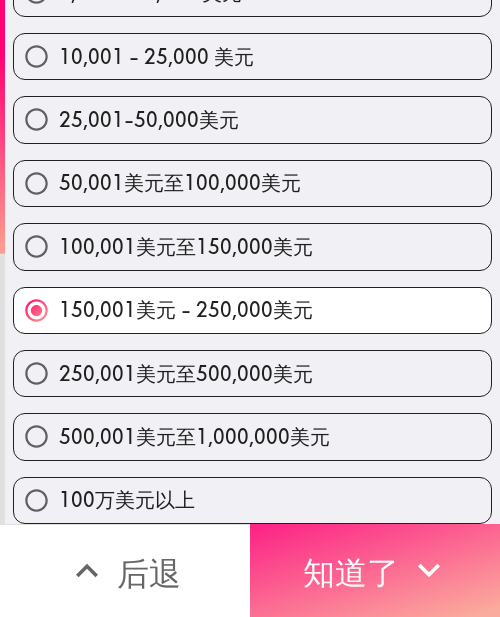 click on "知道了" at bounding box center [351, 573] 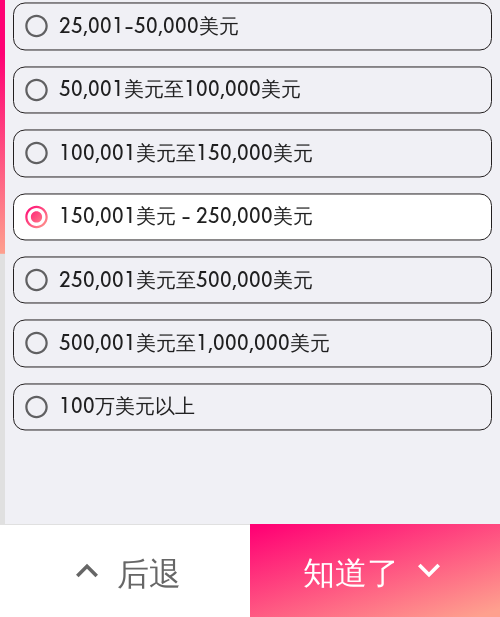 scroll, scrollTop: 0, scrollLeft: 0, axis: both 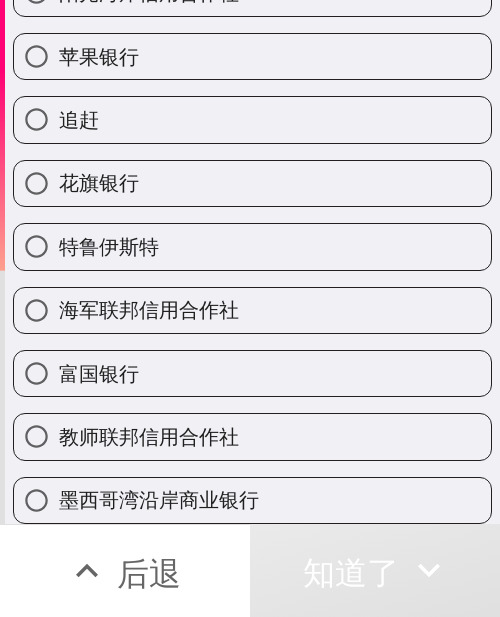 click on "富国银行" at bounding box center (252, 373) 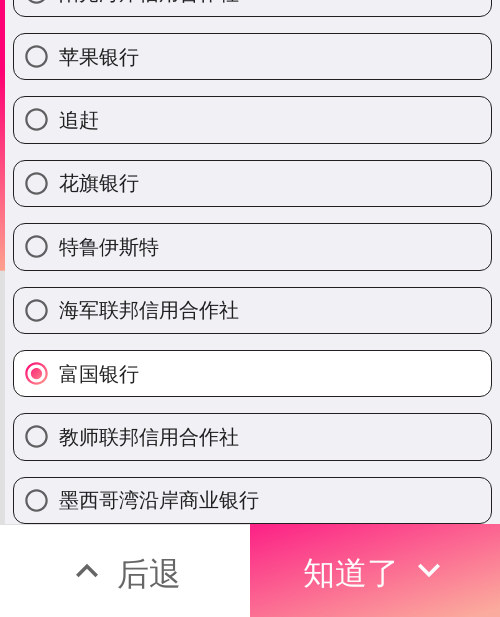 click on "知道了" at bounding box center [351, 573] 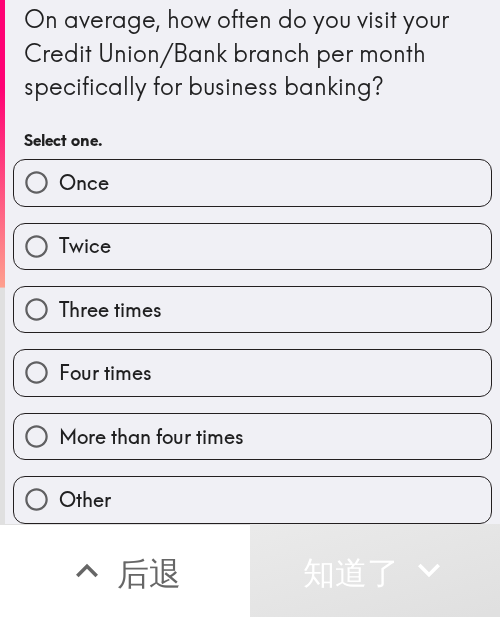 scroll, scrollTop: 0, scrollLeft: 0, axis: both 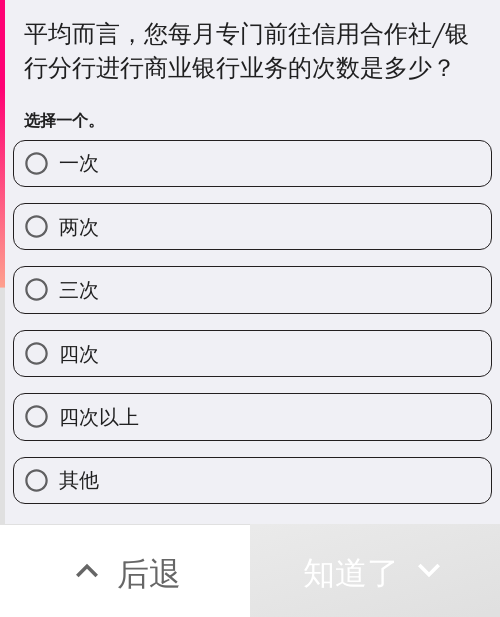 click on "三次" at bounding box center (252, 289) 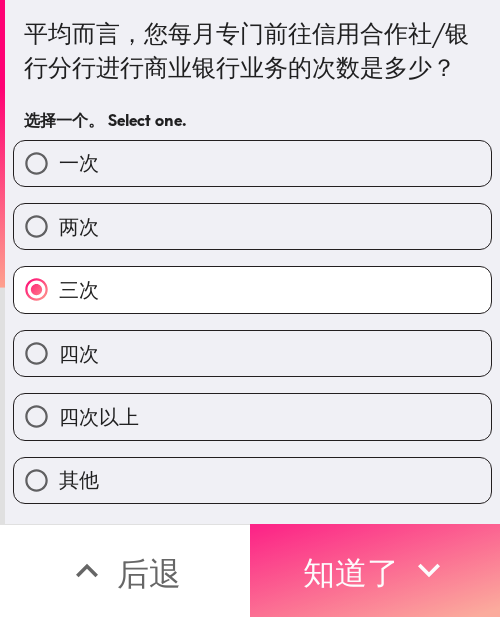 click on "知道了" at bounding box center [351, 573] 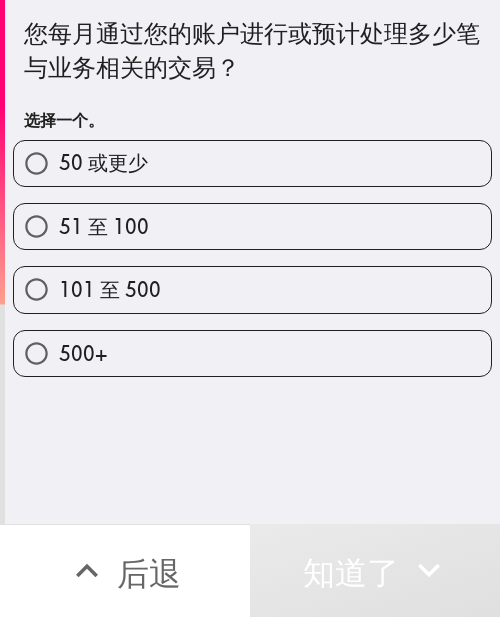 drag, startPoint x: 132, startPoint y: 454, endPoint x: 230, endPoint y: 454, distance: 98 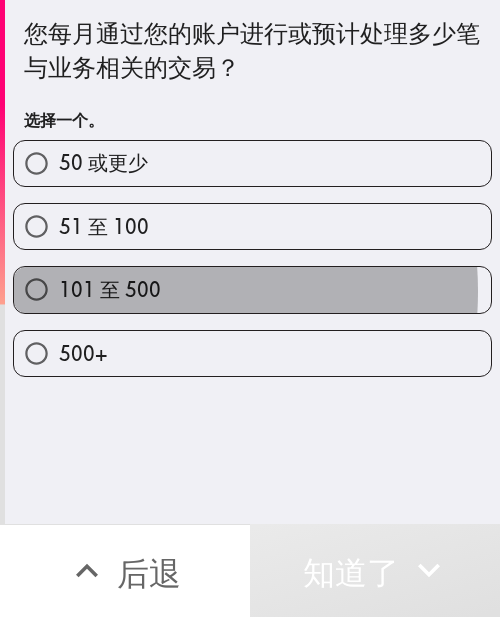 drag, startPoint x: 106, startPoint y: 291, endPoint x: 209, endPoint y: 281, distance: 103.4843 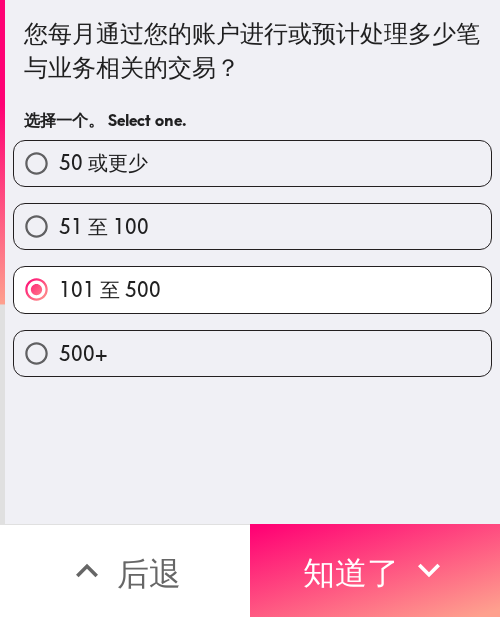 drag, startPoint x: 358, startPoint y: 553, endPoint x: 485, endPoint y: 549, distance: 127.06297 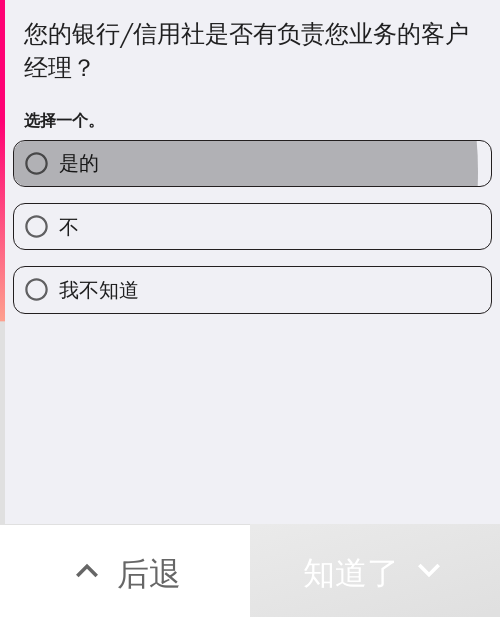 click on "是的" at bounding box center (252, 163) 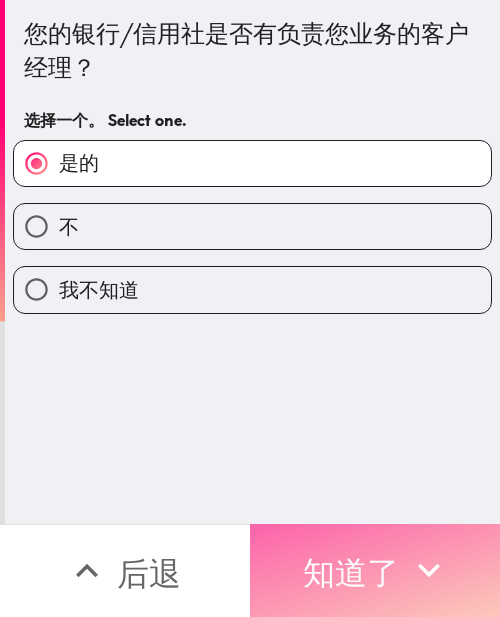 click on "知道了" at bounding box center [375, 570] 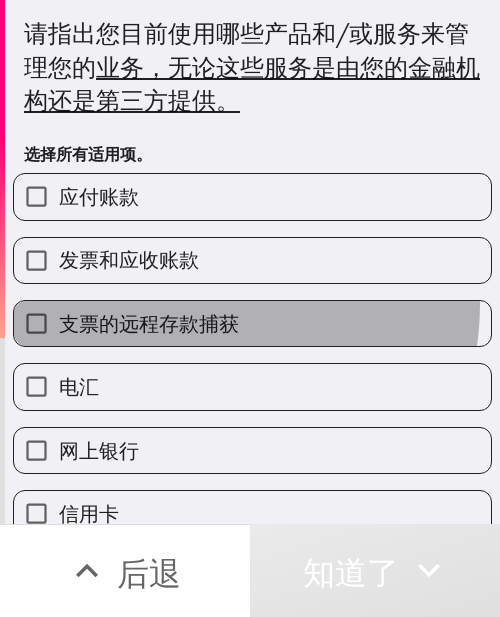 click on "支票的远程存款捕获" at bounding box center [252, 323] 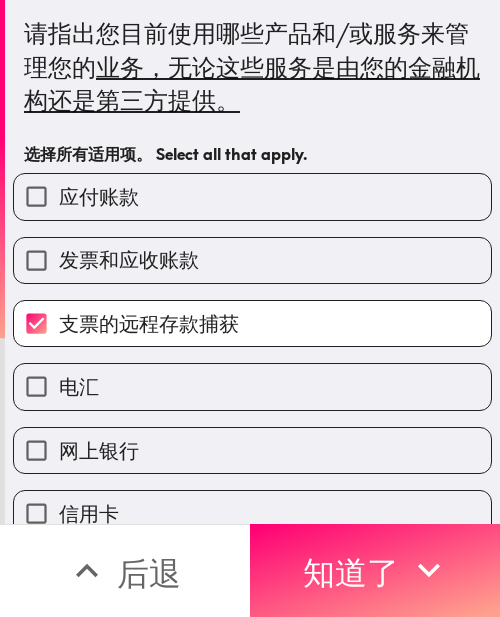 click on "发票和应收账款" at bounding box center (244, 252) 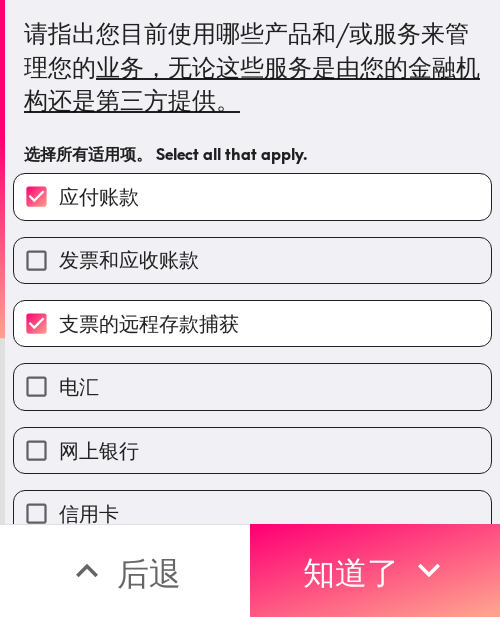 click on "发票和应收账款" at bounding box center [129, 260] 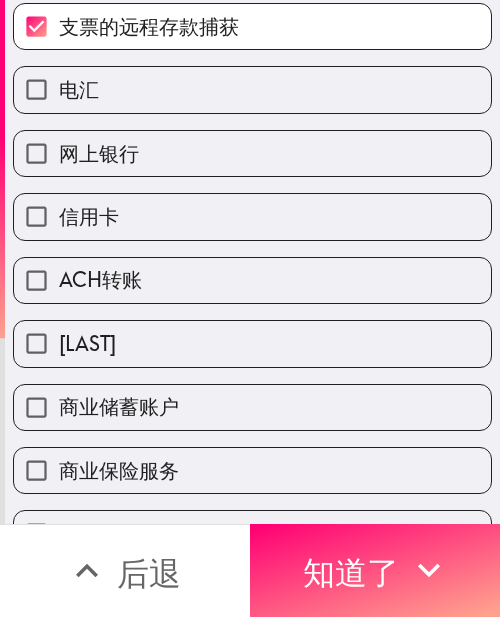 scroll, scrollTop: 500, scrollLeft: 0, axis: vertical 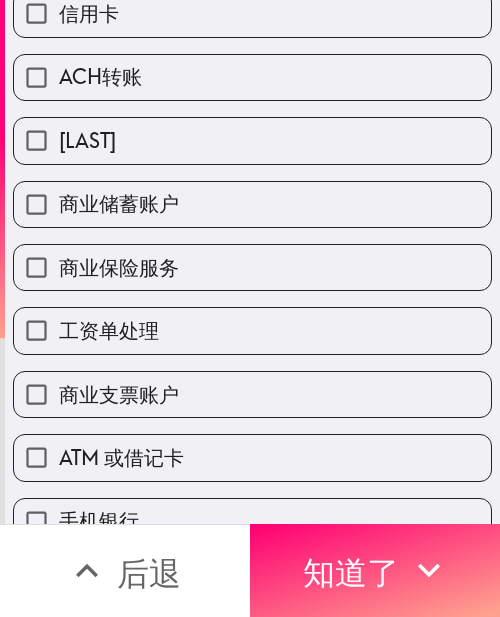 click on "工资单处理" at bounding box center (244, 322) 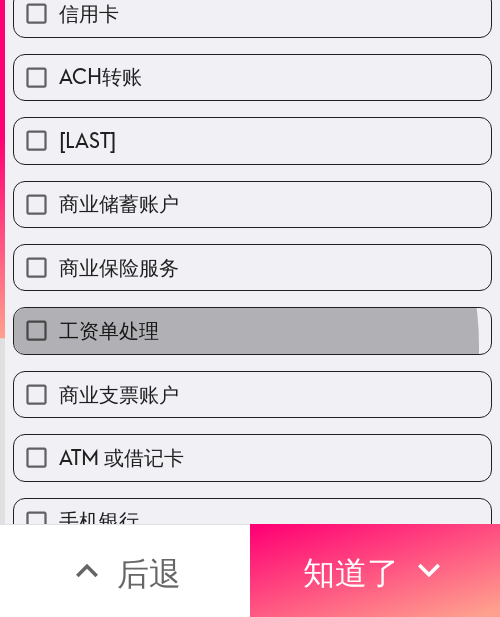 drag, startPoint x: 162, startPoint y: 346, endPoint x: 160, endPoint y: 289, distance: 57.035076 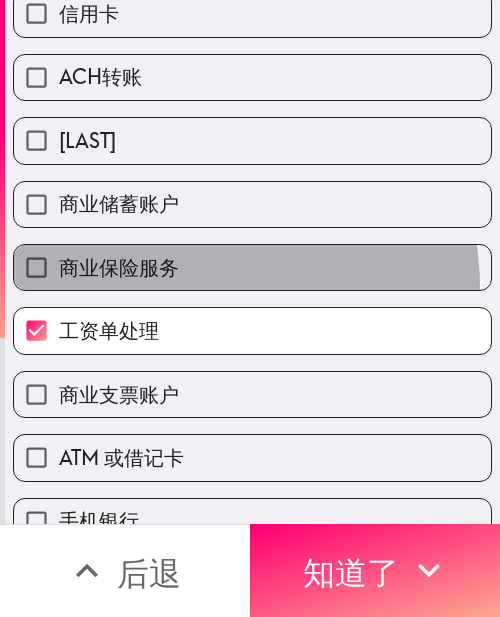 drag, startPoint x: 160, startPoint y: 289, endPoint x: 162, endPoint y: 243, distance: 46.043457 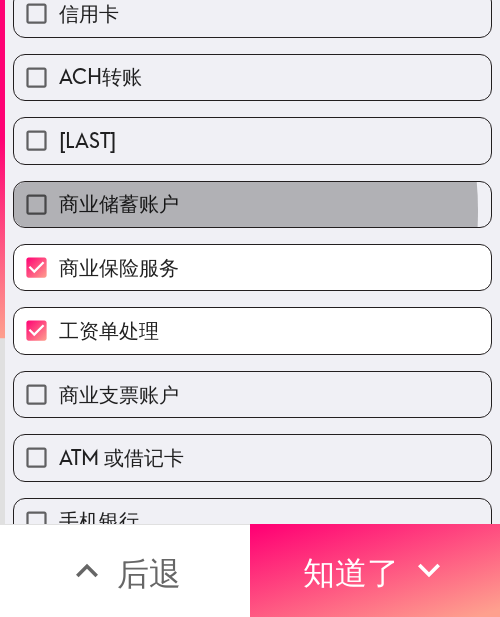 drag, startPoint x: 162, startPoint y: 207, endPoint x: 162, endPoint y: 194, distance: 13 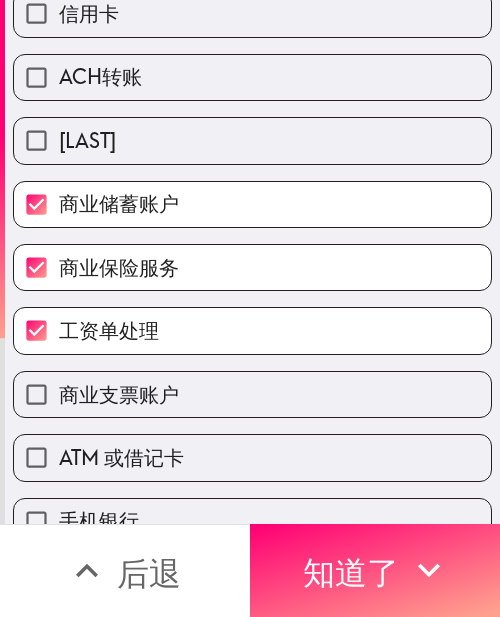 click on "商业支票账户" at bounding box center (252, 394) 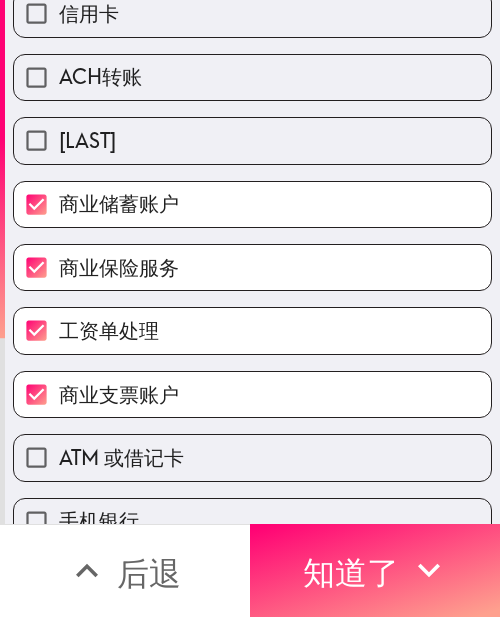 scroll, scrollTop: 663, scrollLeft: 0, axis: vertical 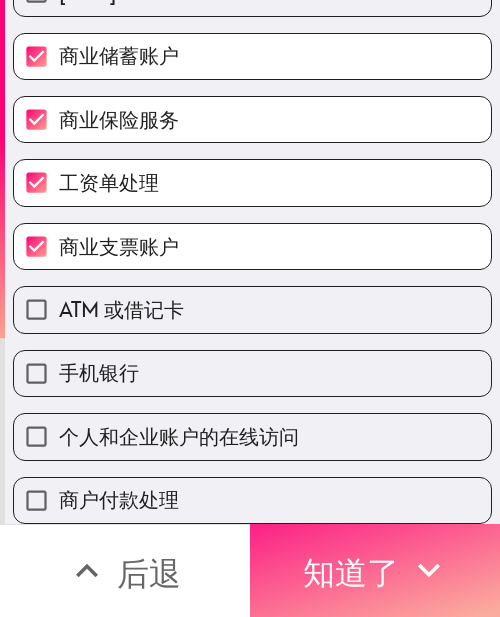 click on "知道了" at bounding box center (351, 573) 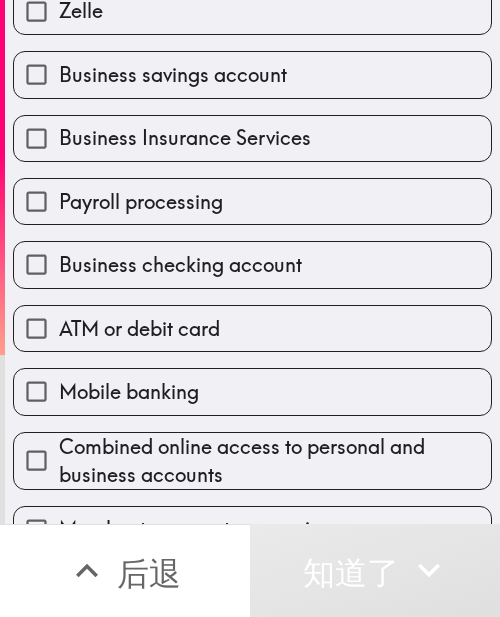 scroll, scrollTop: 596, scrollLeft: 0, axis: vertical 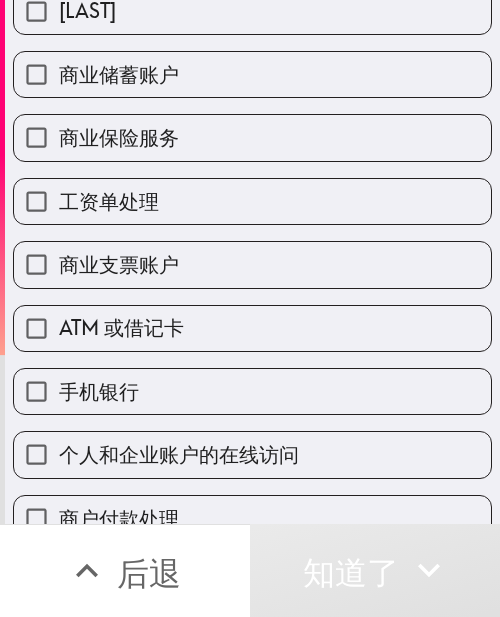 click on "商业支票账户" at bounding box center (252, 264) 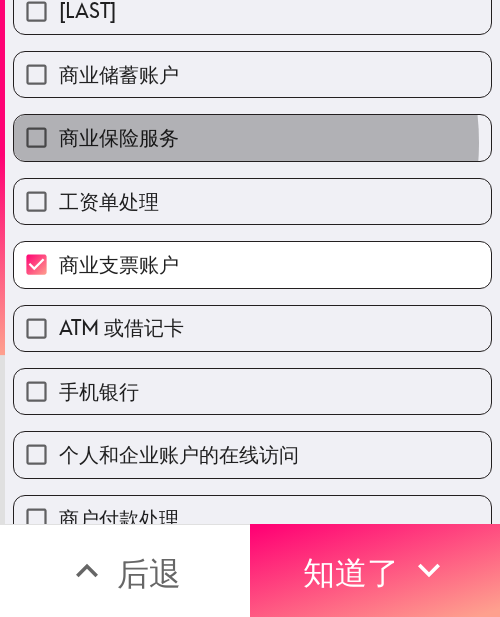 click on "商业保险服务" at bounding box center (252, 137) 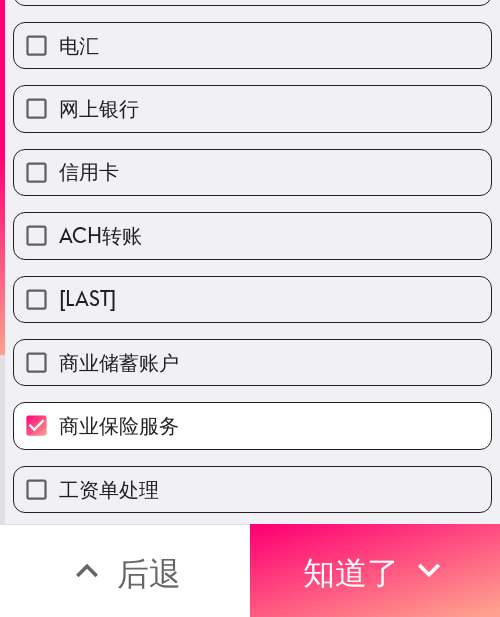scroll, scrollTop: 96, scrollLeft: 0, axis: vertical 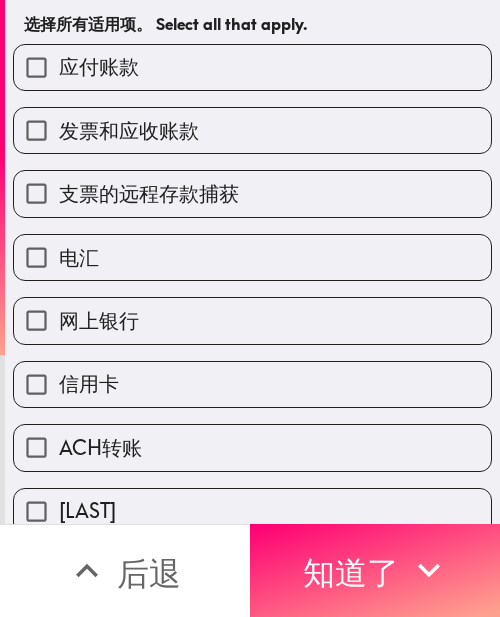 click on "支票的远程存款捕获" at bounding box center [149, 193] 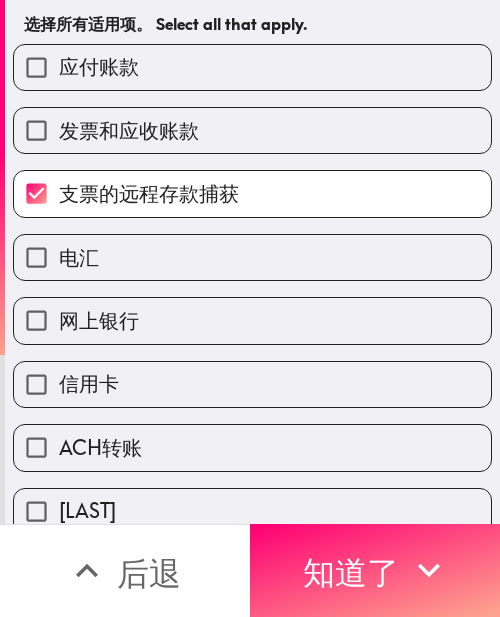 click on "发票和应收账款" at bounding box center [252, 130] 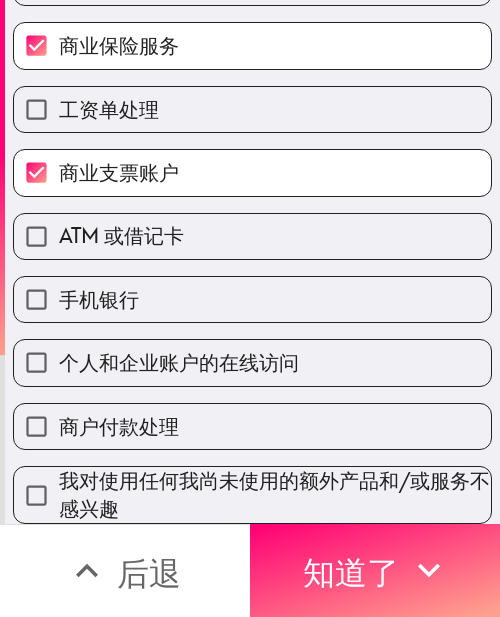 scroll, scrollTop: 703, scrollLeft: 0, axis: vertical 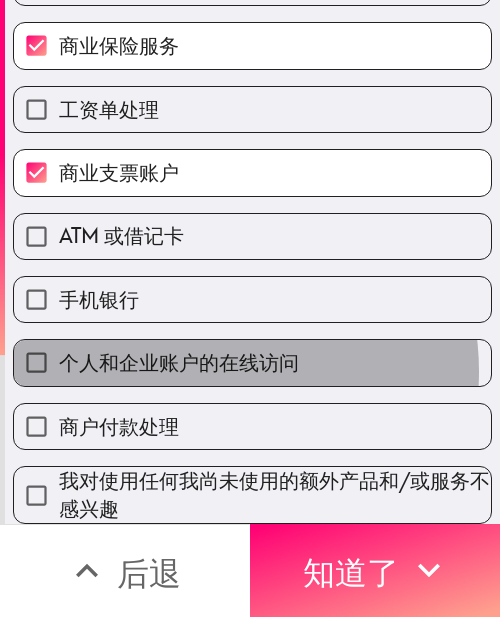 click on "个人和企业账户的在线访问" at bounding box center (179, 362) 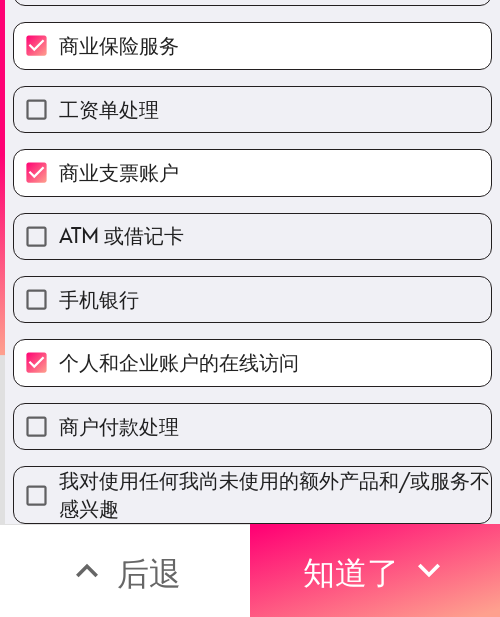click on "商户付款处理" at bounding box center [252, 426] 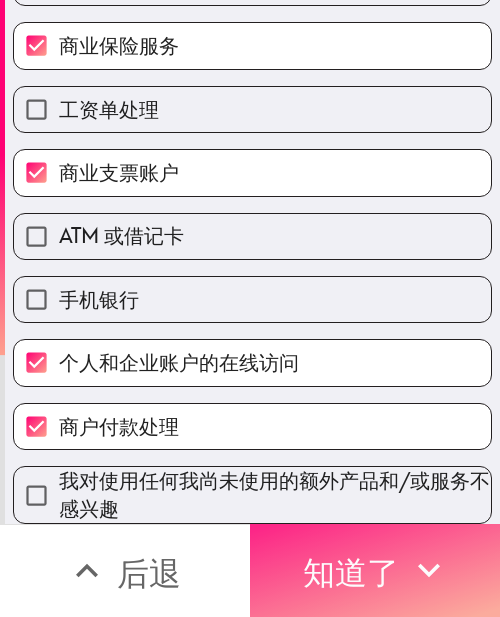 click on "知道了" at bounding box center [351, 573] 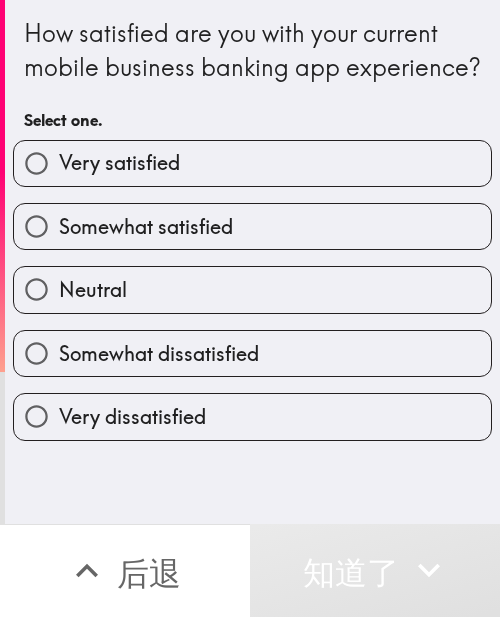 scroll, scrollTop: 0, scrollLeft: 0, axis: both 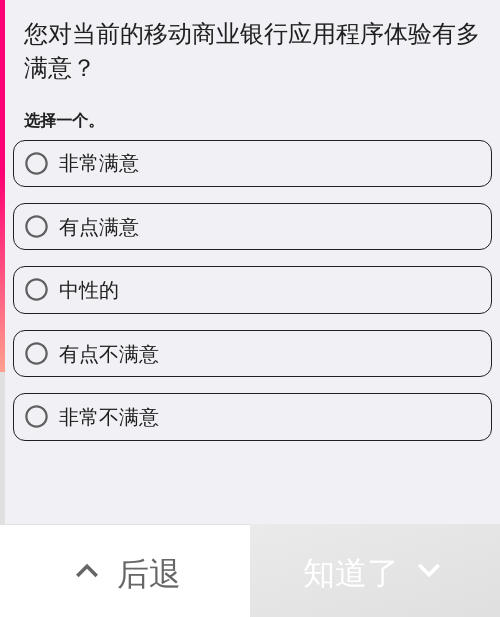 drag, startPoint x: 132, startPoint y: 234, endPoint x: 154, endPoint y: 231, distance: 22.203604 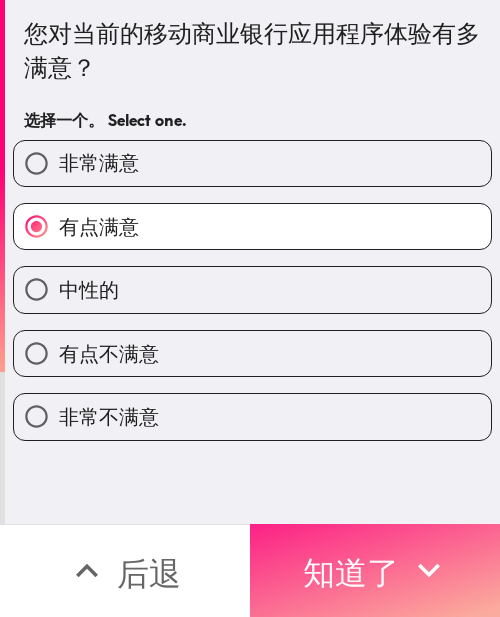 click 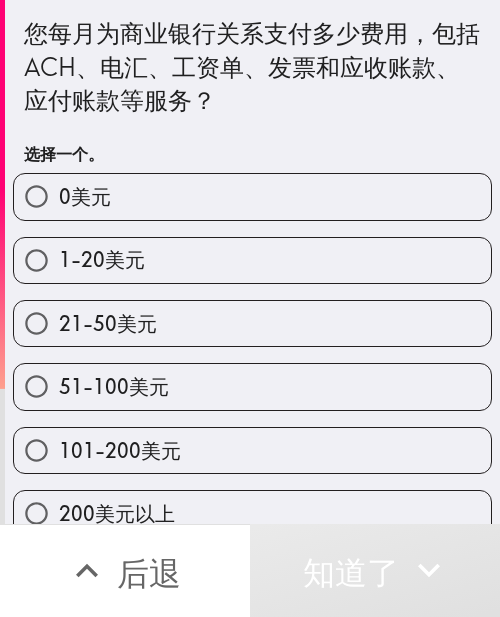 drag, startPoint x: 138, startPoint y: 326, endPoint x: 191, endPoint y: 337, distance: 54.129475 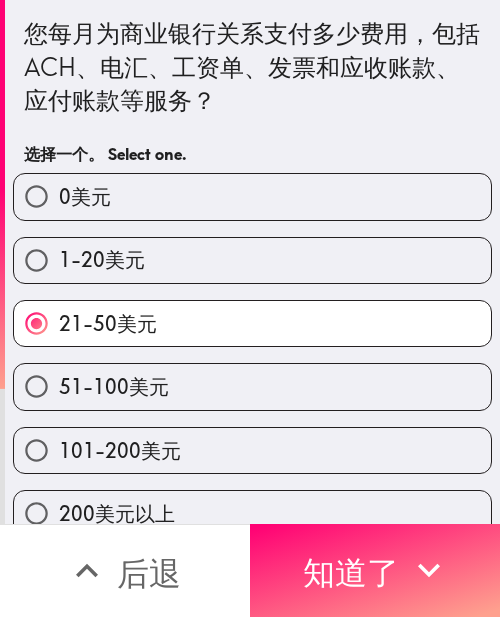 drag, startPoint x: 433, startPoint y: 545, endPoint x: 495, endPoint y: 548, distance: 62.072536 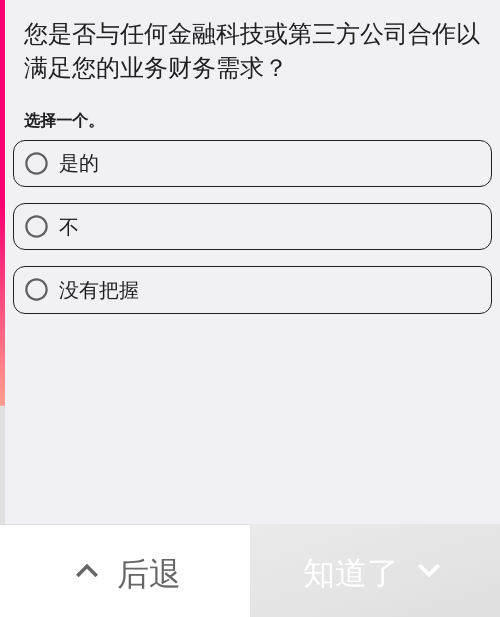 click on "是的" at bounding box center (252, 163) 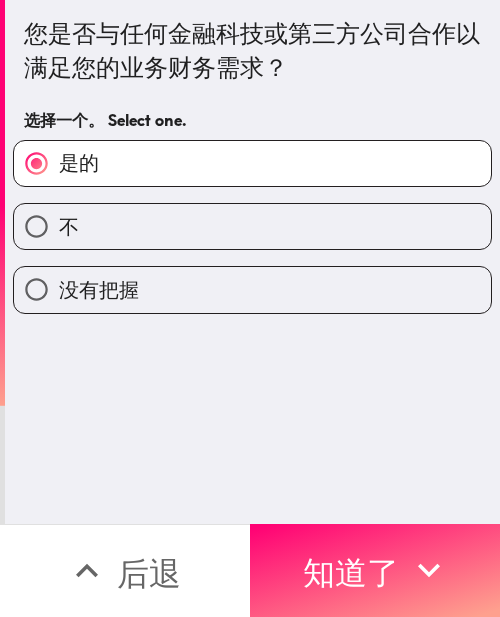 drag, startPoint x: 432, startPoint y: 539, endPoint x: 490, endPoint y: 539, distance: 58 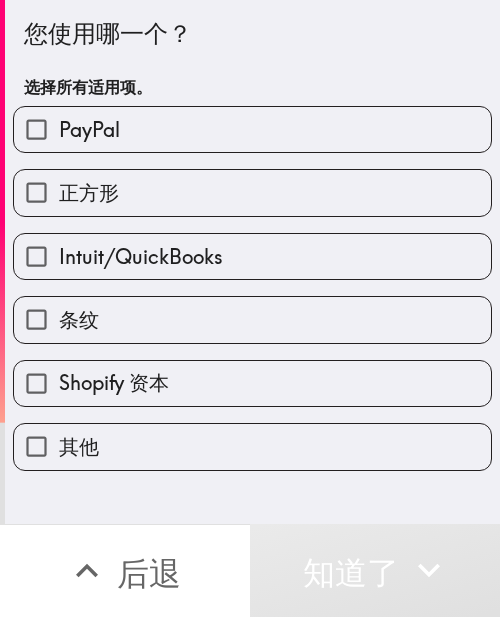 drag, startPoint x: 161, startPoint y: 321, endPoint x: 331, endPoint y: 321, distance: 170 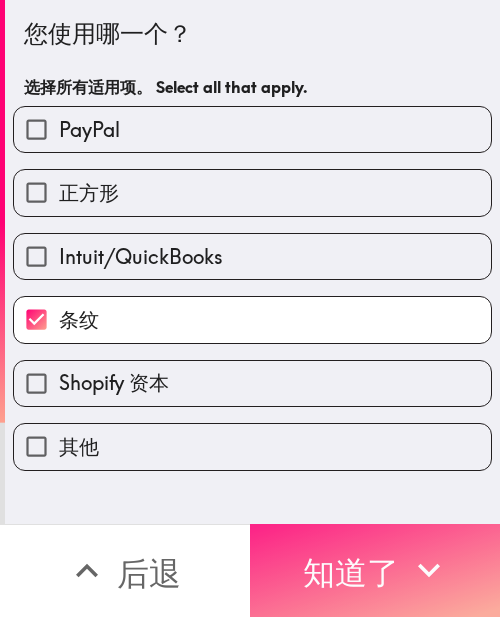 click on "知道了" at bounding box center [375, 570] 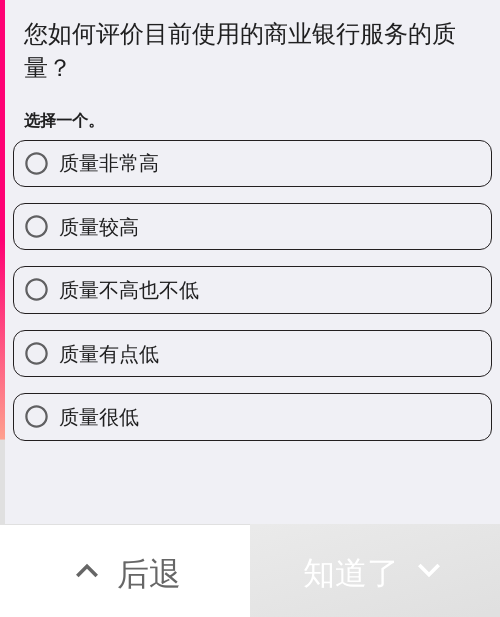 drag, startPoint x: 101, startPoint y: 230, endPoint x: 158, endPoint y: 229, distance: 57.00877 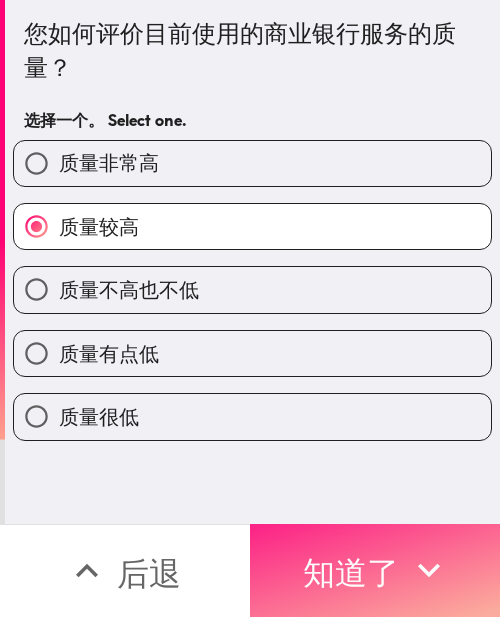 drag, startPoint x: 351, startPoint y: 536, endPoint x: 384, endPoint y: 542, distance: 33.54102 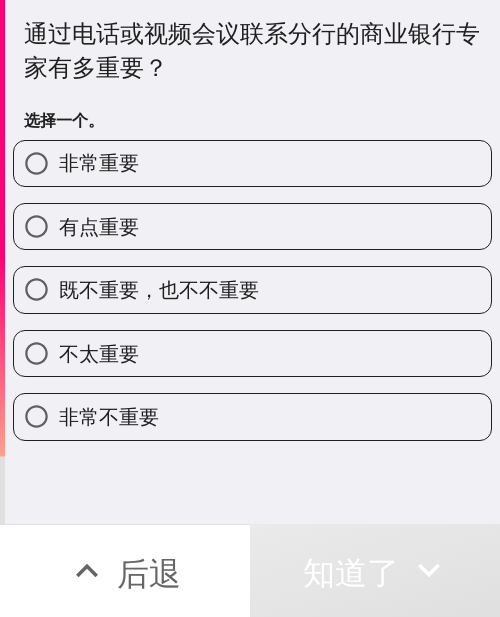 drag, startPoint x: 147, startPoint y: 238, endPoint x: 288, endPoint y: 240, distance: 141.01419 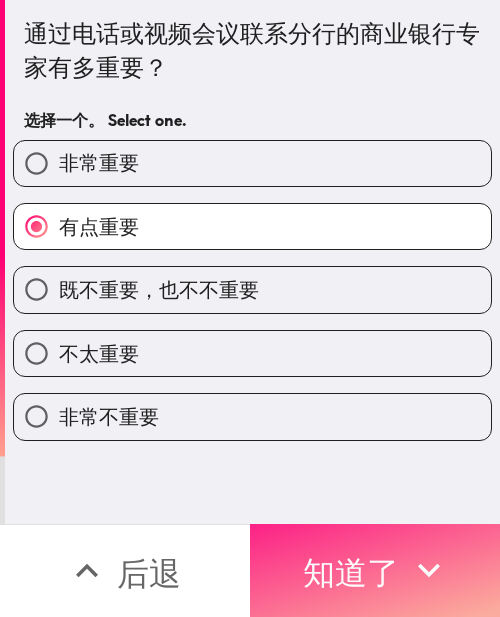 drag, startPoint x: 324, startPoint y: 530, endPoint x: 354, endPoint y: 537, distance: 30.805843 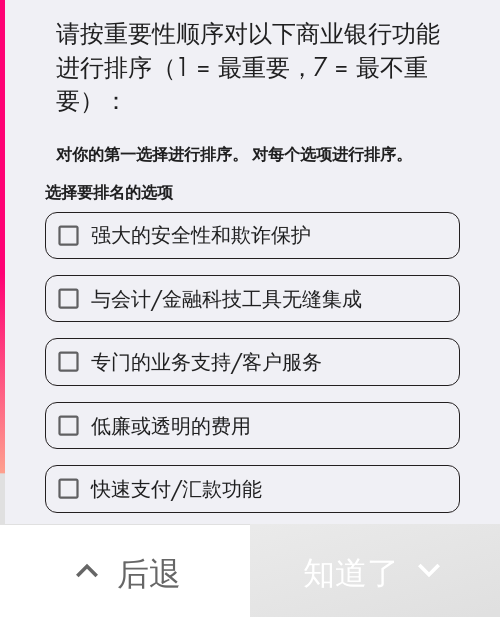 click on "与会计/金融科技工具无缝集成" at bounding box center [226, 298] 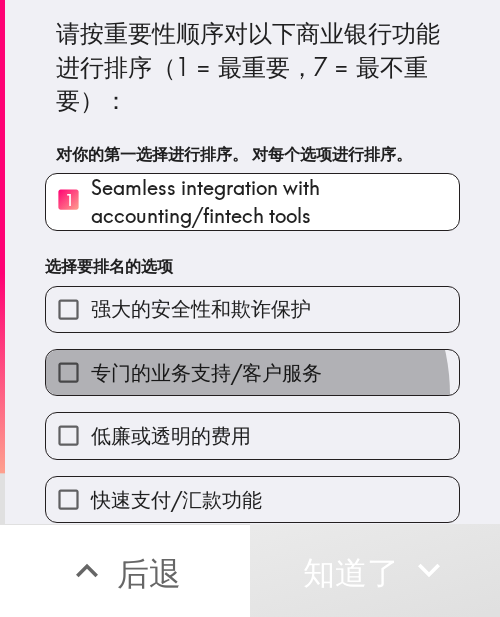 click on "专门的业务支持/客户服务" at bounding box center [252, 372] 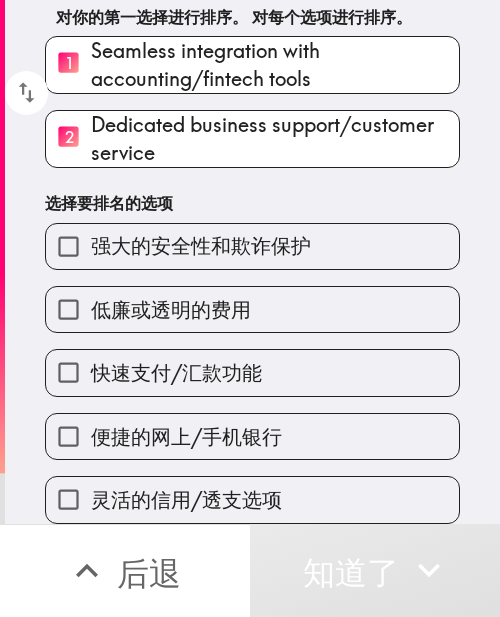 scroll, scrollTop: 152, scrollLeft: 0, axis: vertical 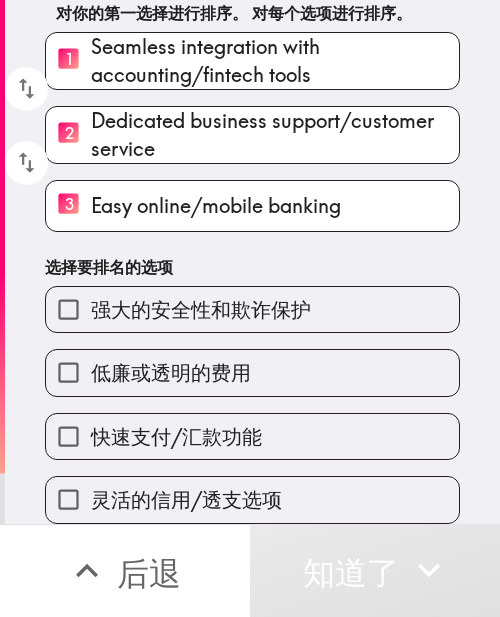 drag, startPoint x: 226, startPoint y: 436, endPoint x: 224, endPoint y: 399, distance: 37.054016 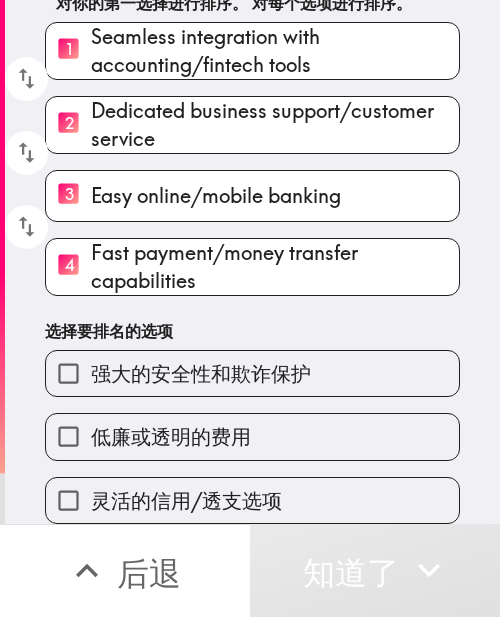 click on "强大的安全性和欺诈保护" at bounding box center [252, 373] 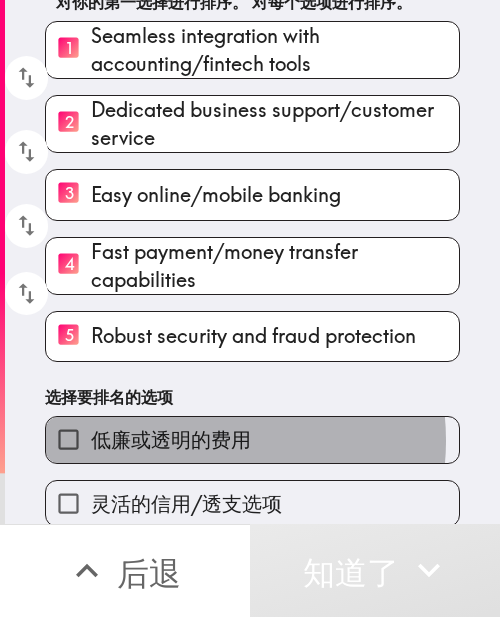 click on "低廉或透明的费用" at bounding box center [171, 439] 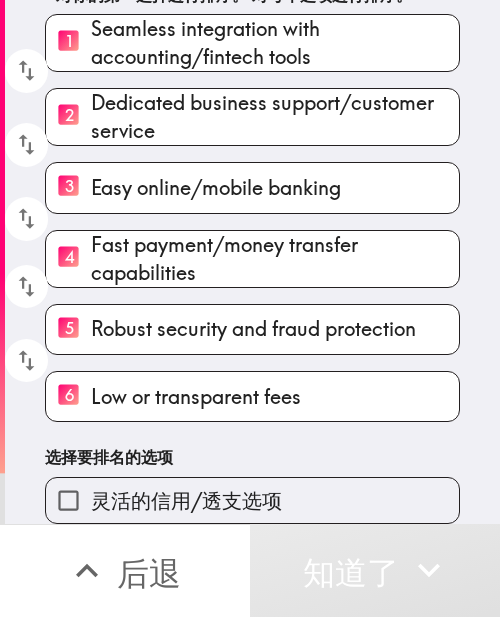 click on "灵活的信用/透支选项" at bounding box center (252, 500) 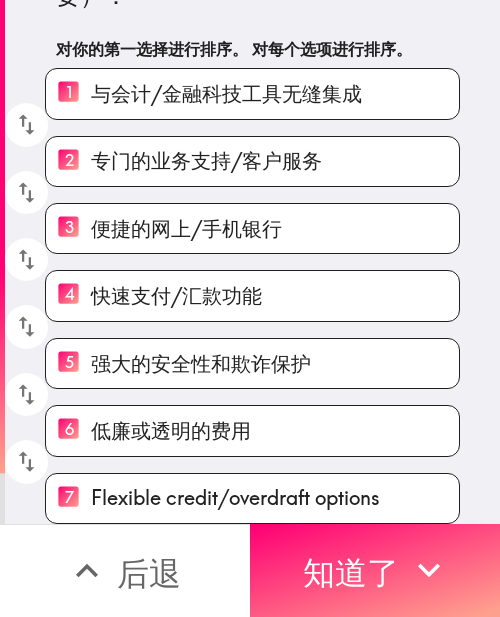 scroll, scrollTop: 120, scrollLeft: 0, axis: vertical 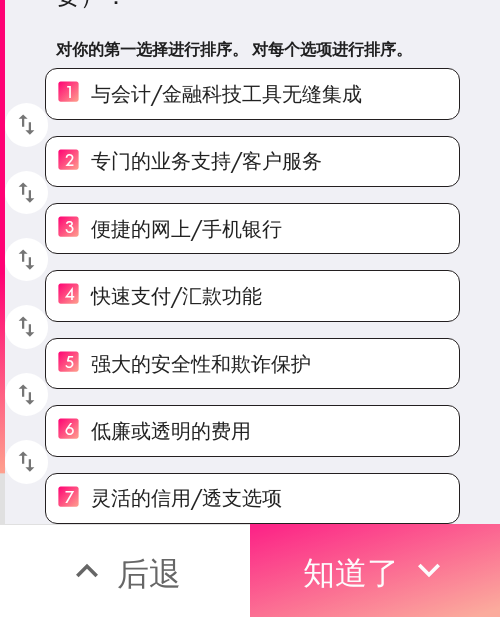 drag, startPoint x: 353, startPoint y: 535, endPoint x: 467, endPoint y: 544, distance: 114.35471 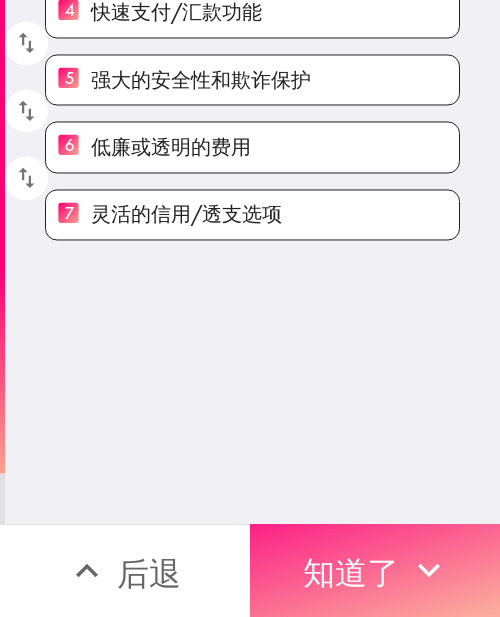 scroll, scrollTop: 0, scrollLeft: 0, axis: both 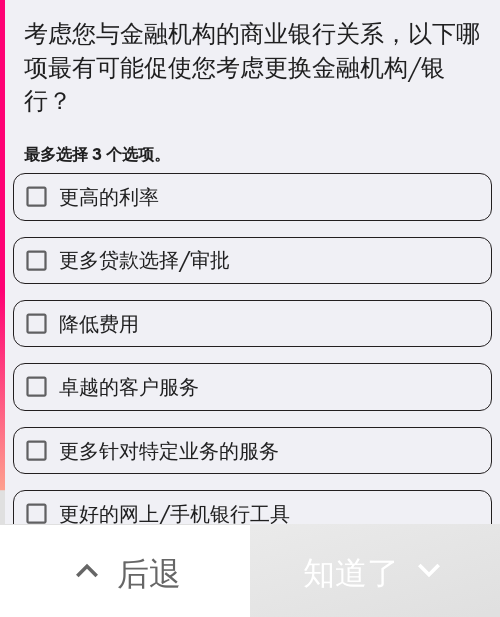 drag, startPoint x: 190, startPoint y: 240, endPoint x: 189, endPoint y: 252, distance: 12.0415945 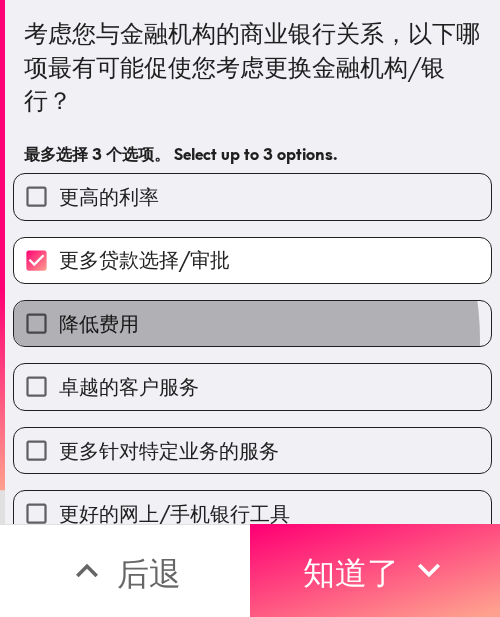 click on "降低费用" at bounding box center (252, 323) 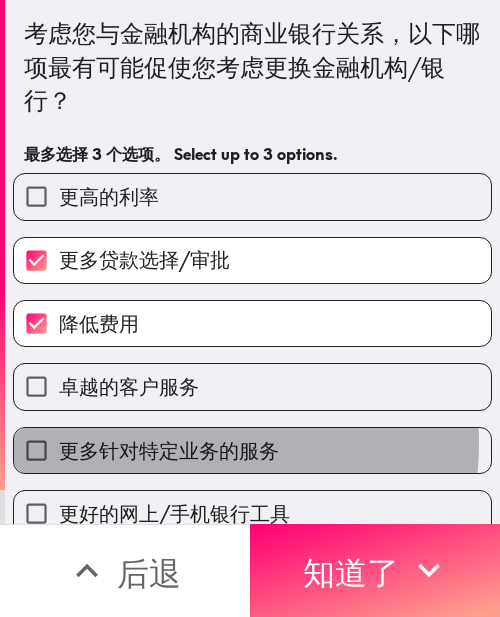 click on "更多针对特定业务的服务" at bounding box center (169, 450) 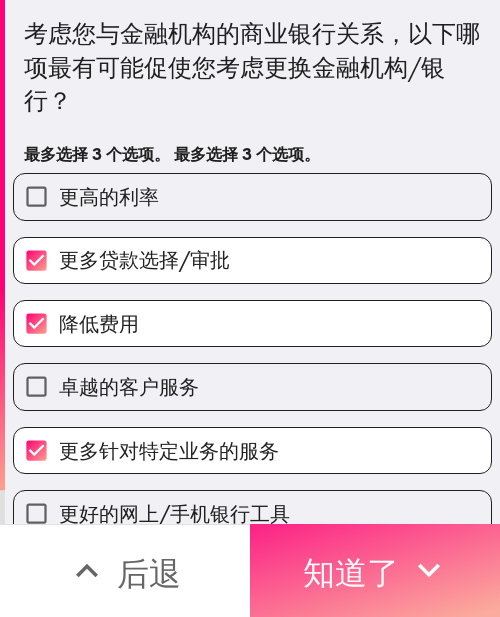 click on "知道了" at bounding box center (351, 573) 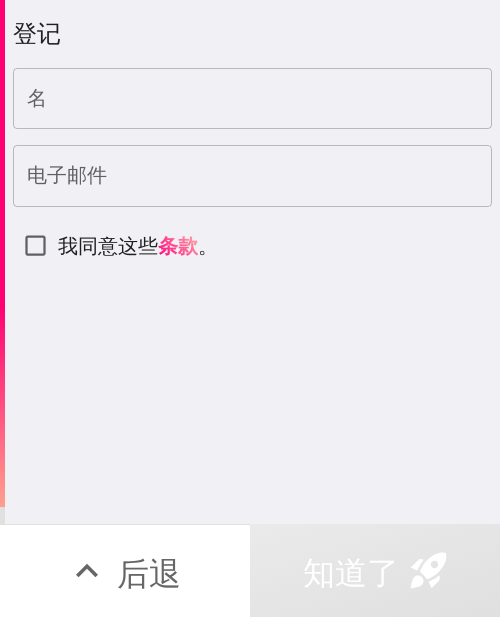 scroll, scrollTop: 0, scrollLeft: 0, axis: both 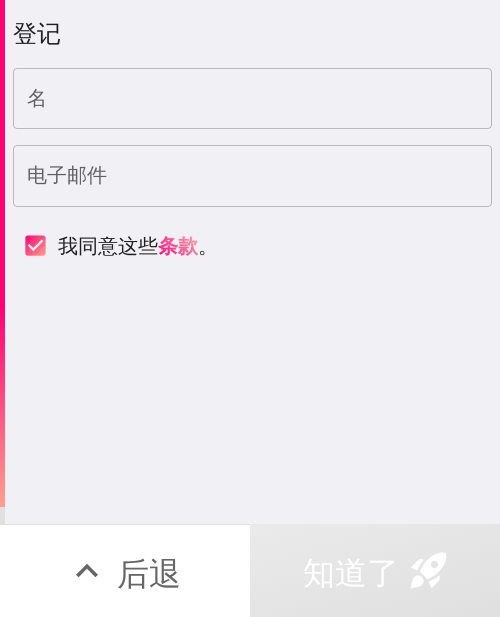 click on "名" at bounding box center [252, 99] 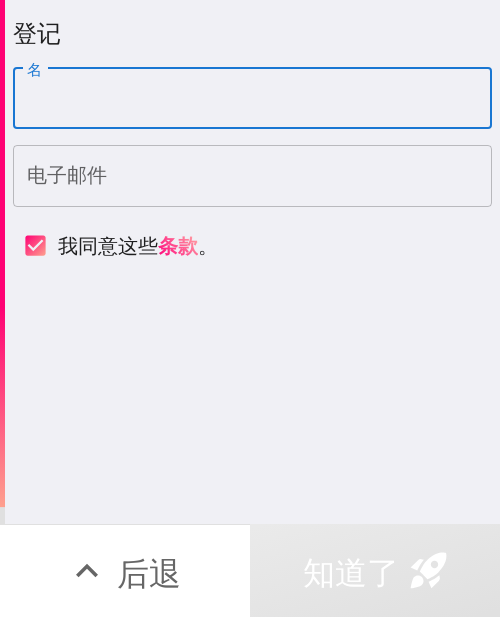 paste on "[FIRST]" 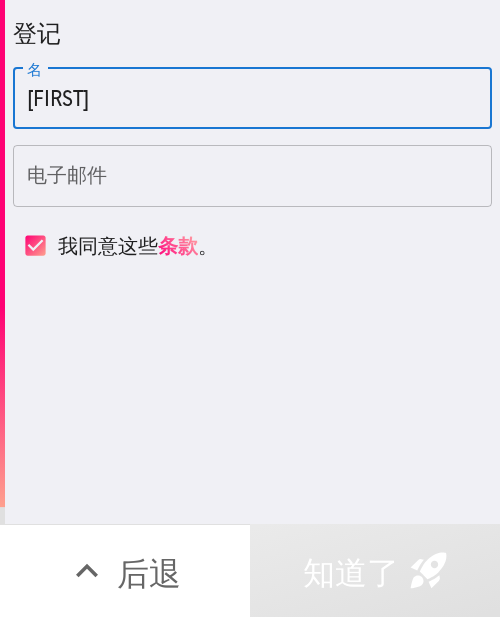 type on "[FIRST]" 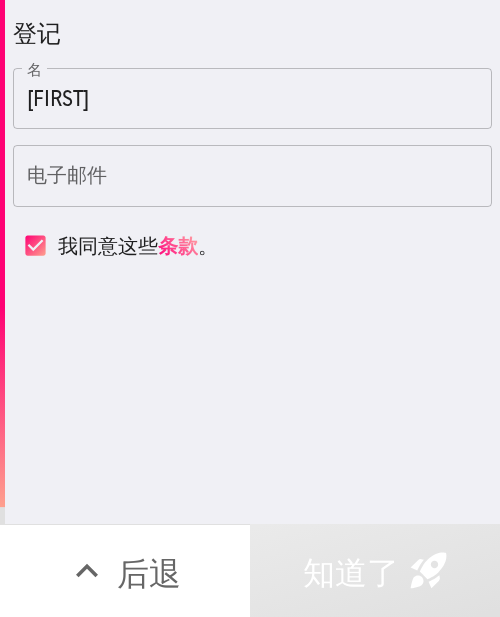 drag, startPoint x: 461, startPoint y: 256, endPoint x: 435, endPoint y: 253, distance: 26.172504 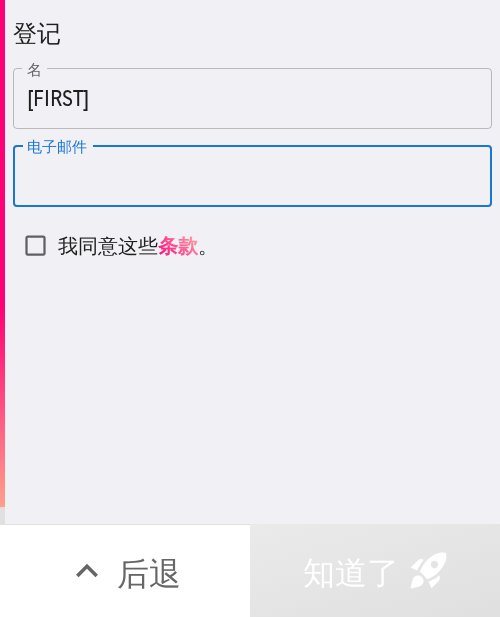click on "电子邮件" at bounding box center [252, 176] 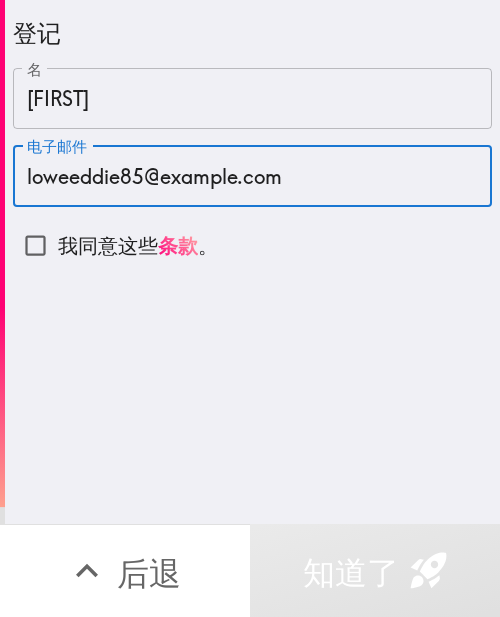 type on "loweeddie85@example.com" 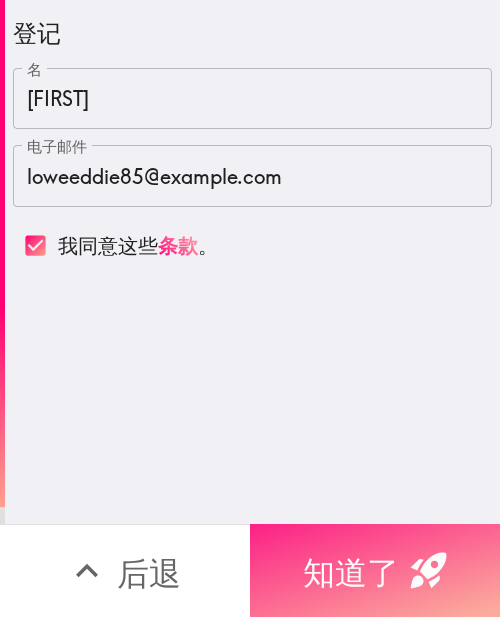 click on "知道了" at bounding box center [351, 573] 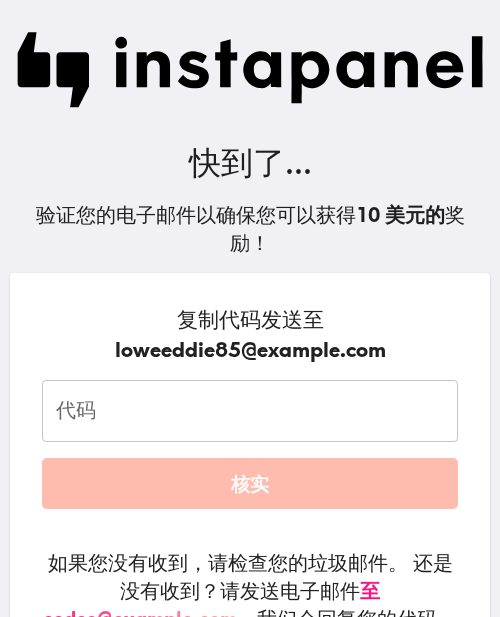 click on "快到了... 验证您的电子邮件以确保您可以获得 10 美元的 奖励！" at bounding box center (250, 136) 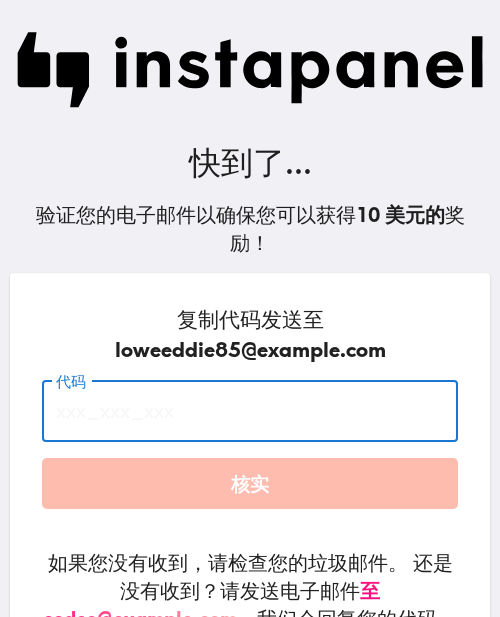paste on "rkb_paN_dKB" 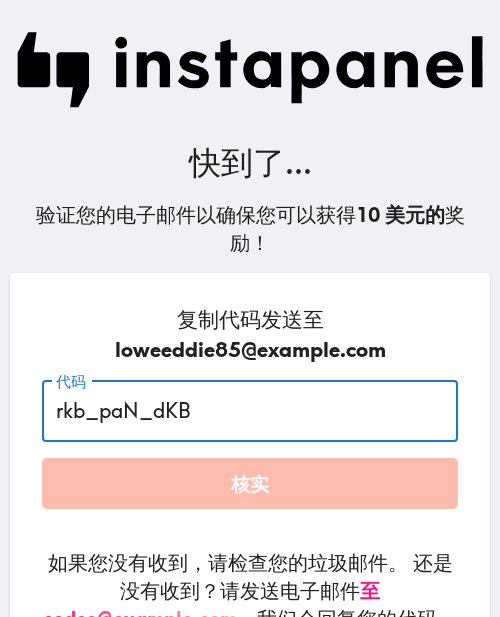 type on "rkb_paN_dKB" 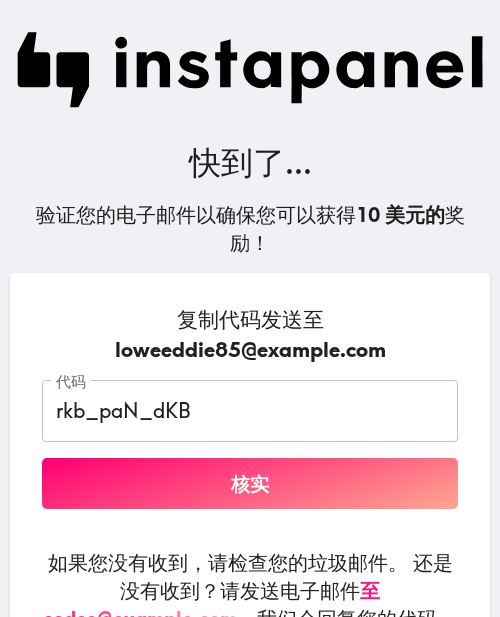click on "核实" at bounding box center [250, 483] 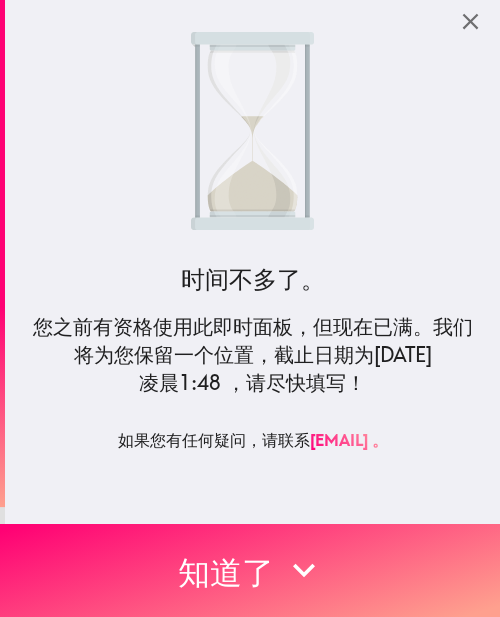 scroll, scrollTop: 0, scrollLeft: 0, axis: both 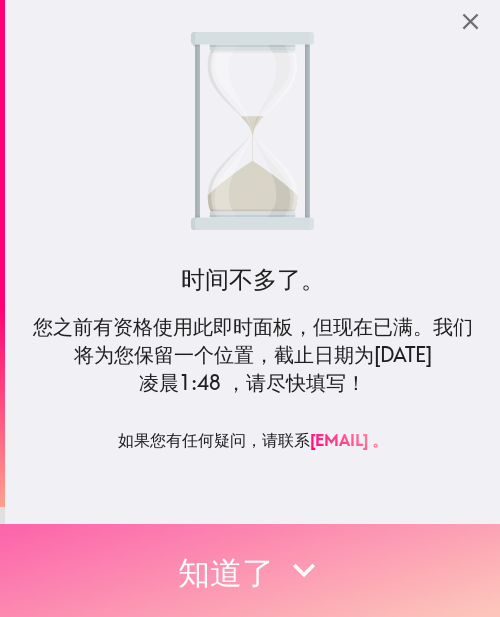 click on "知道了" at bounding box center (226, 573) 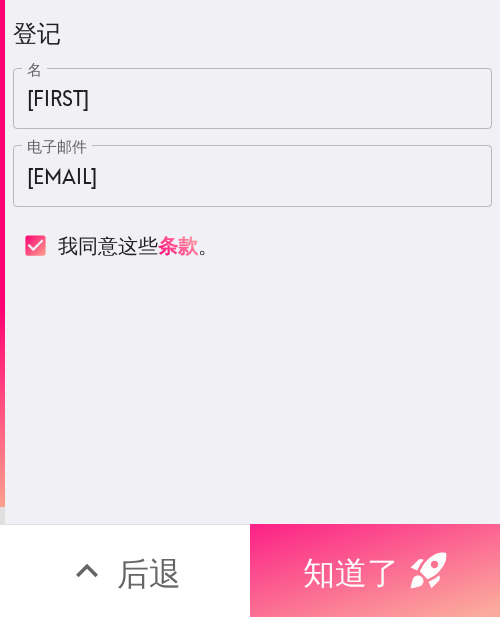 click on "知道了" at bounding box center [351, 573] 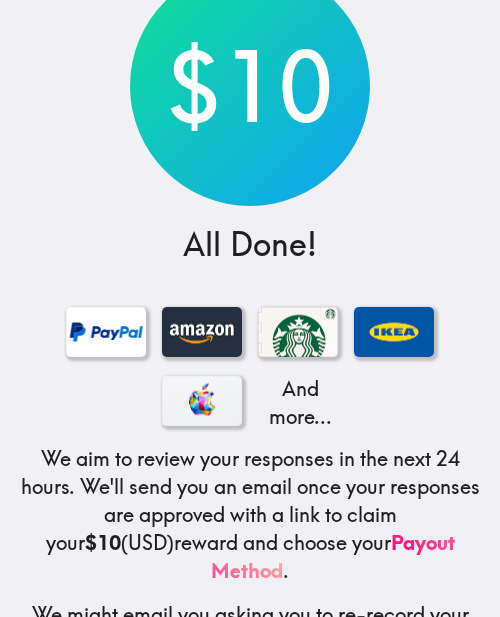 scroll, scrollTop: 249, scrollLeft: 0, axis: vertical 